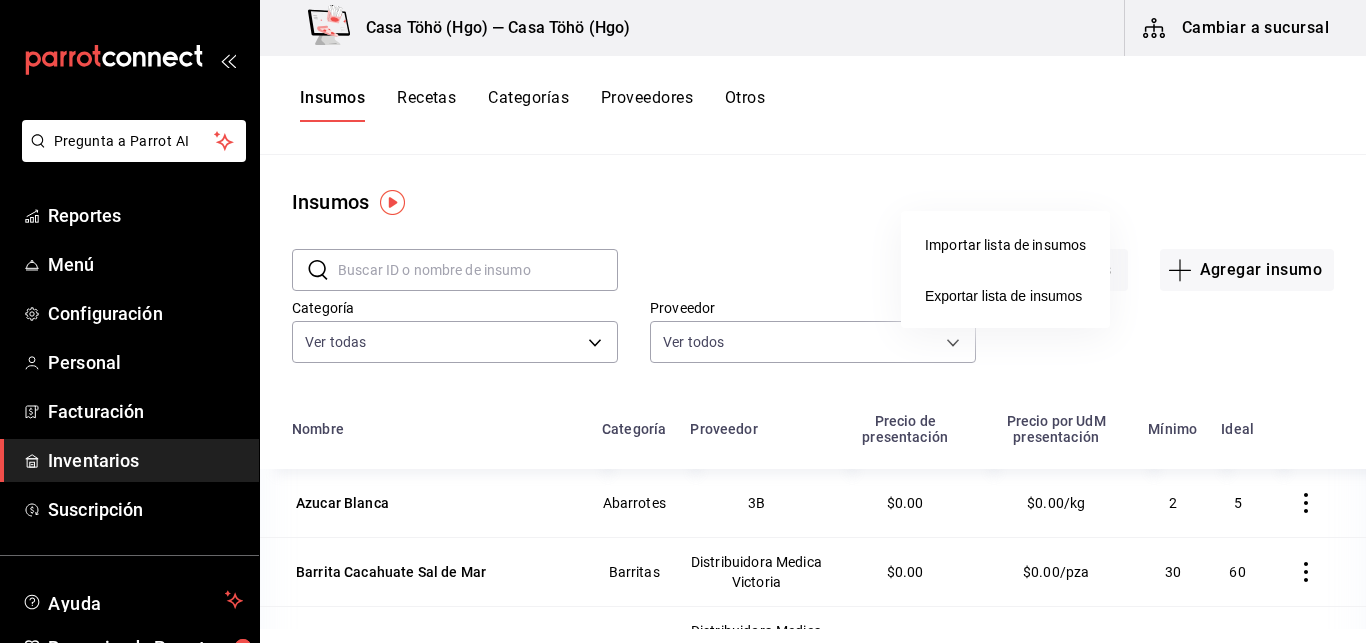 scroll, scrollTop: 0, scrollLeft: 0, axis: both 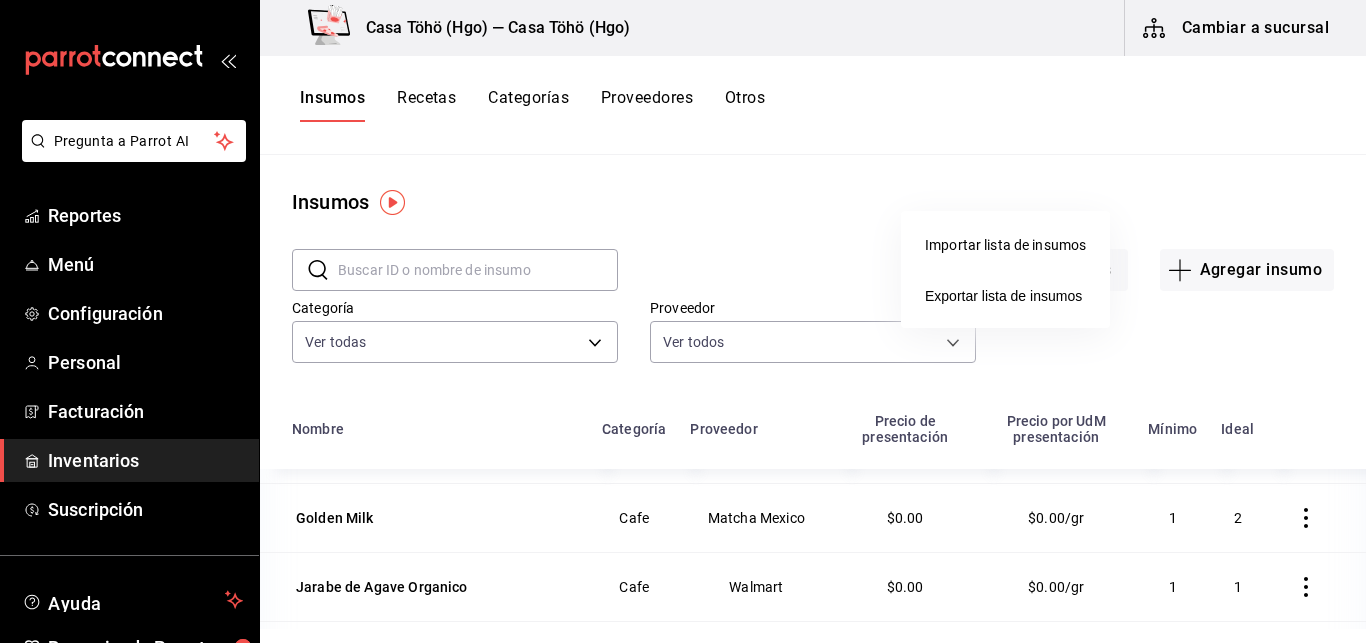 click at bounding box center (683, 321) 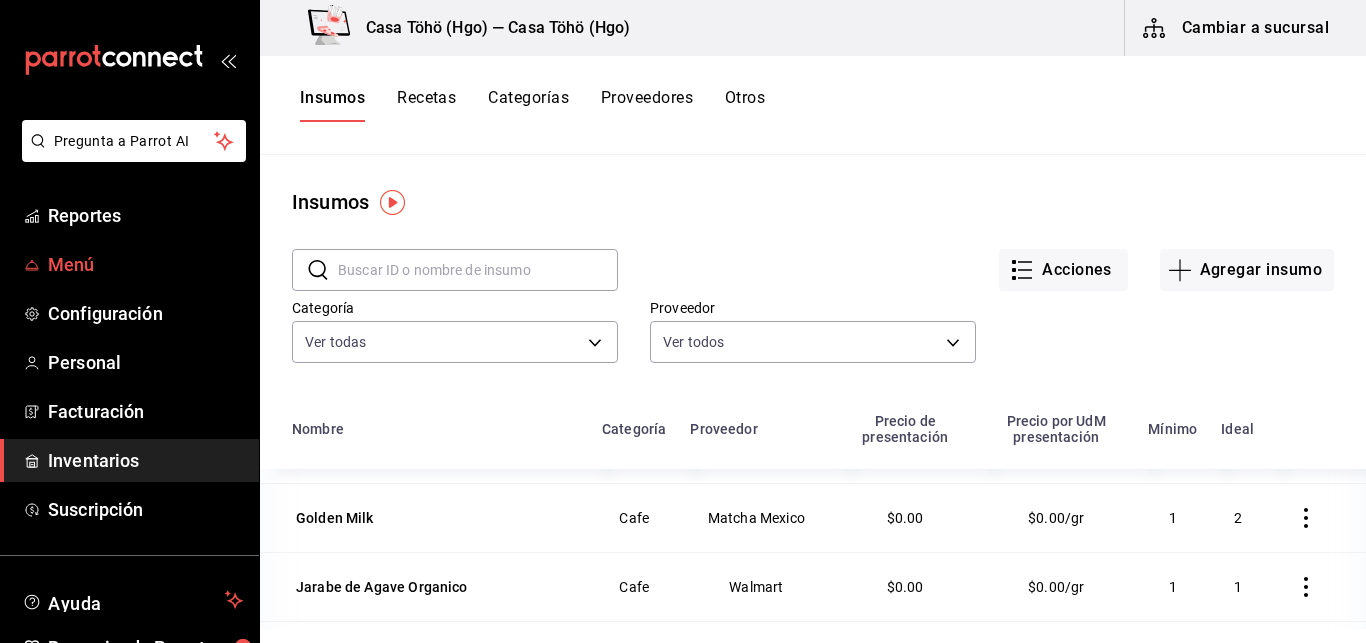 click on "Menú" at bounding box center (145, 264) 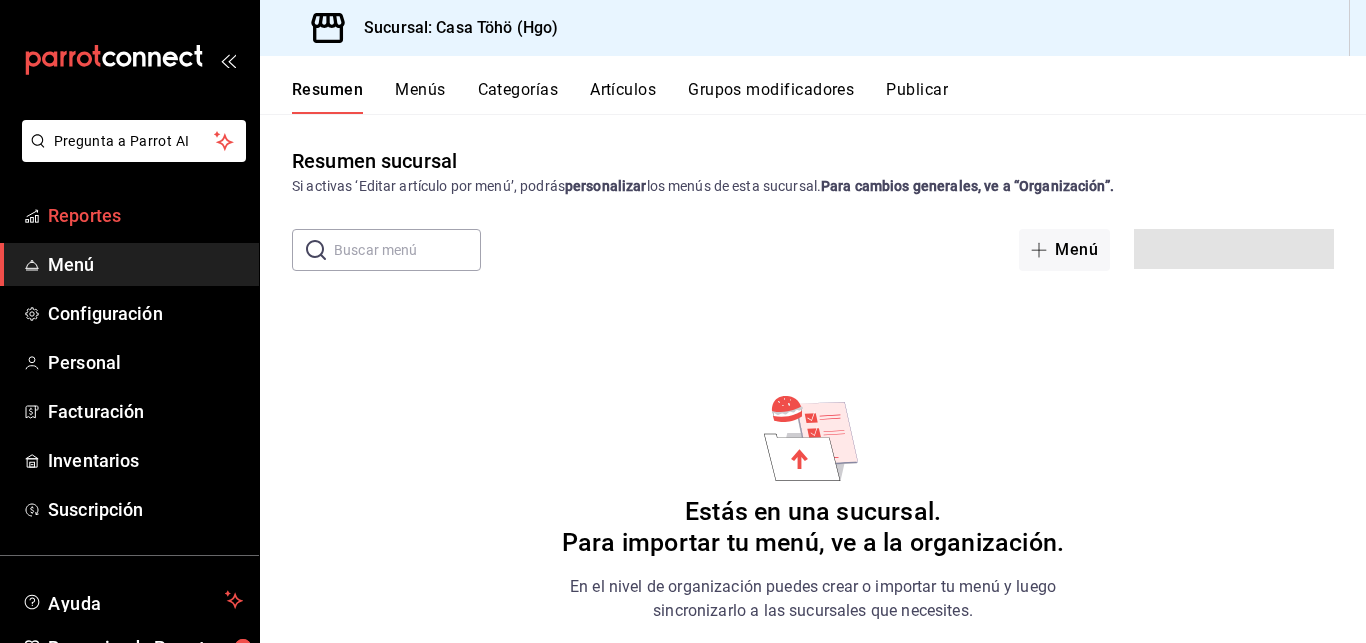 click on "Reportes" at bounding box center [145, 215] 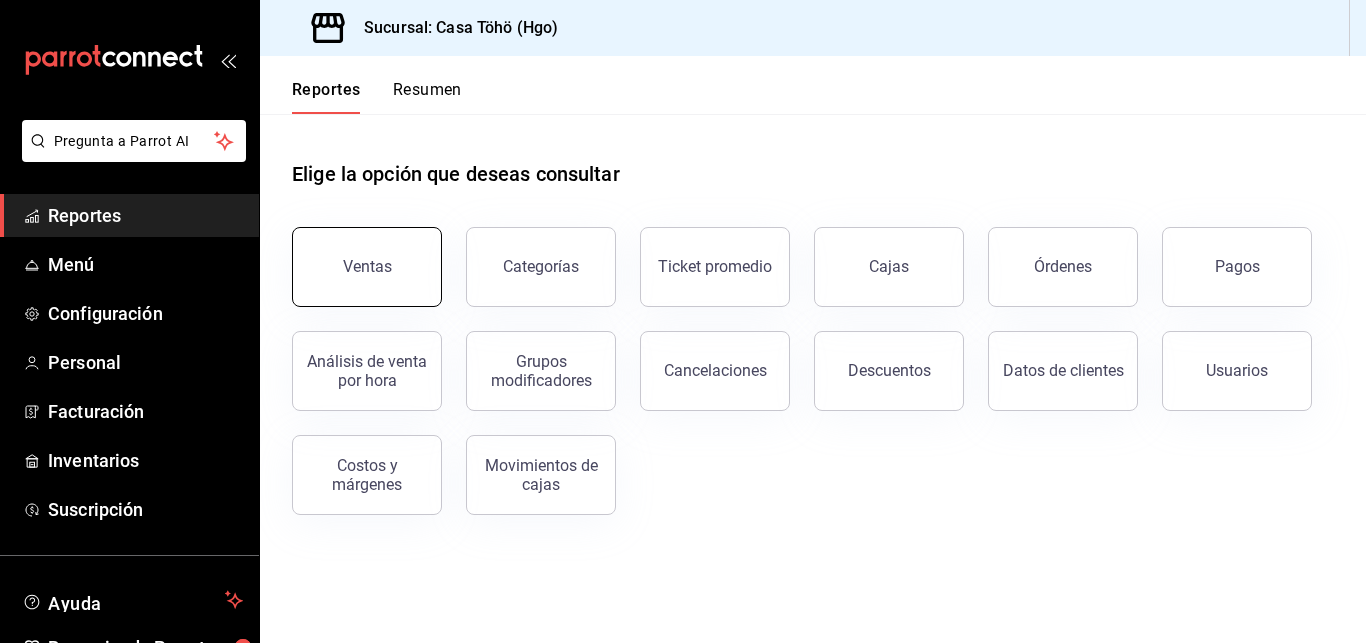 click on "Ventas" at bounding box center [367, 267] 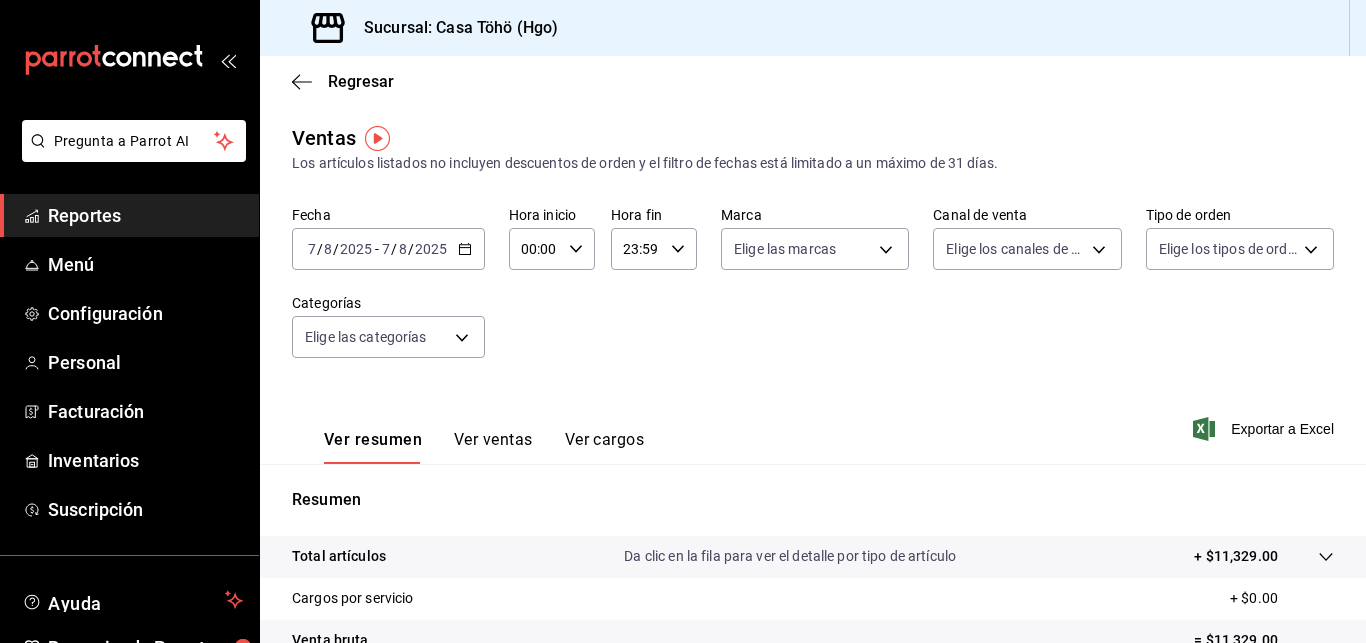 click 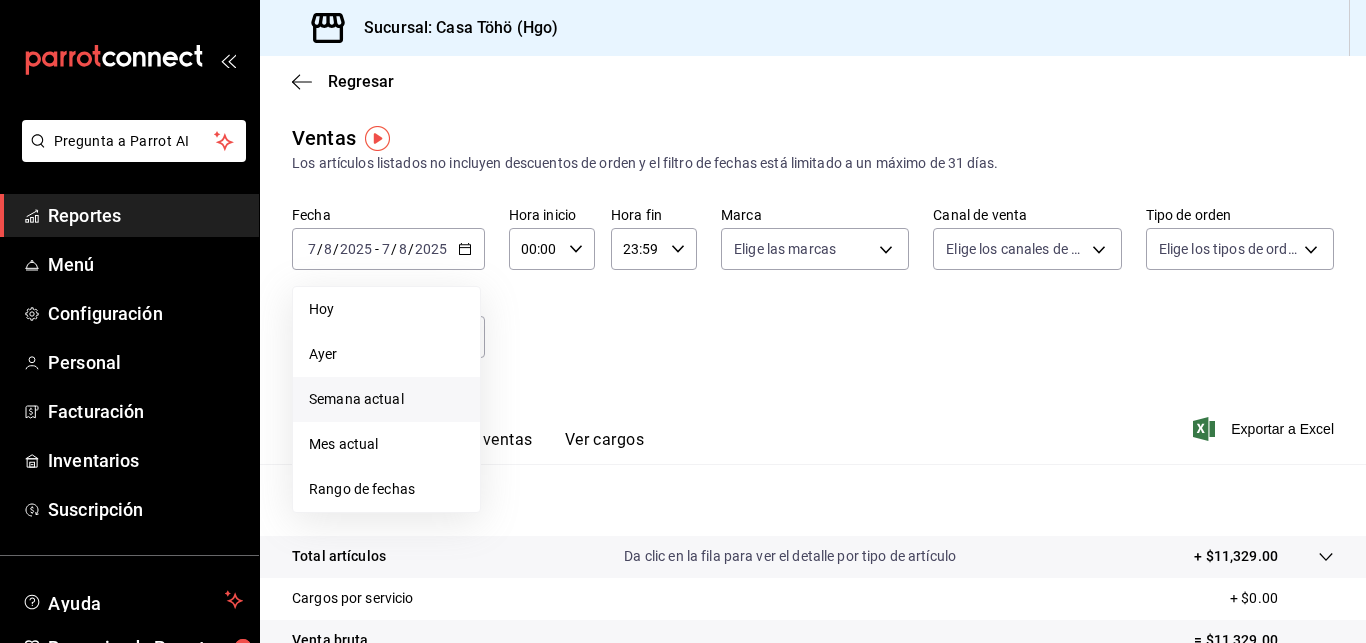 click on "Semana actual" at bounding box center [386, 399] 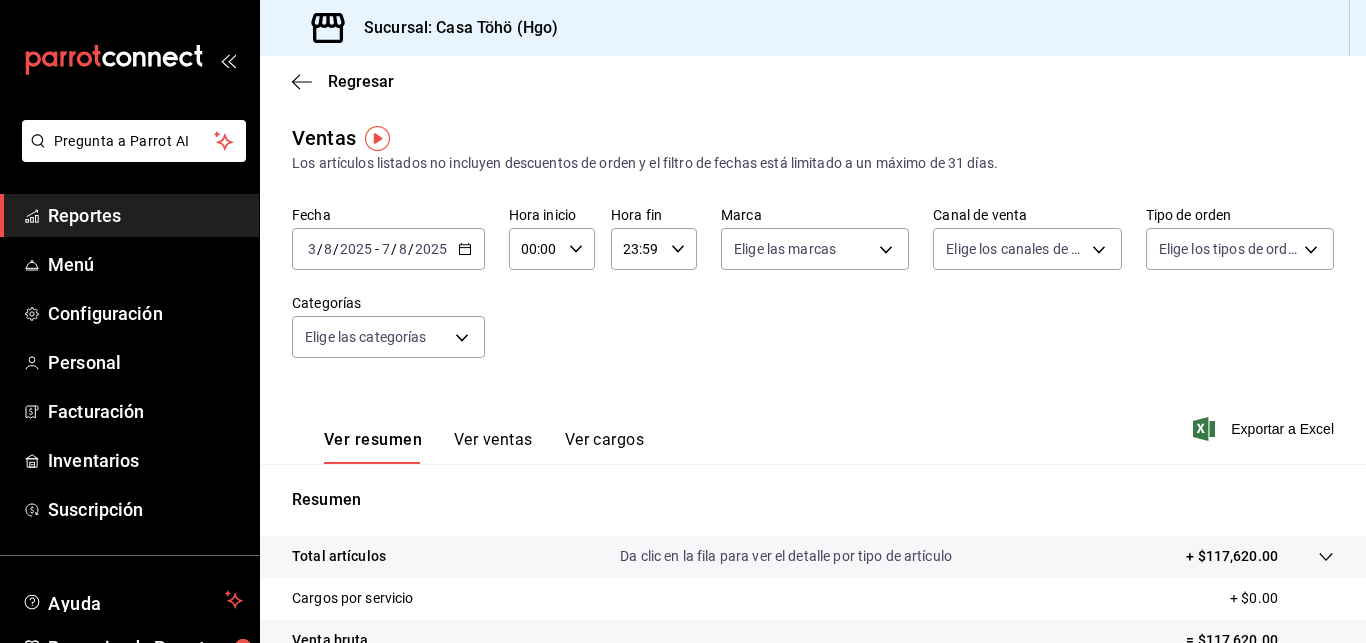 click 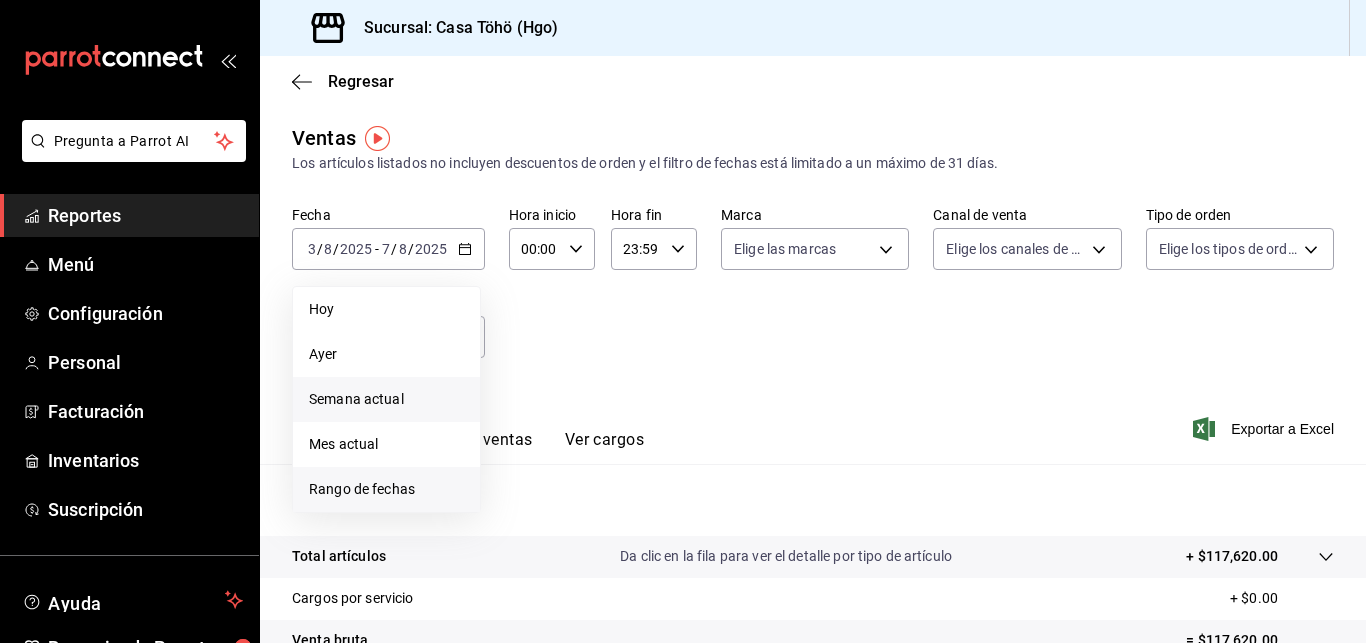 click on "Rango de fechas" at bounding box center [386, 489] 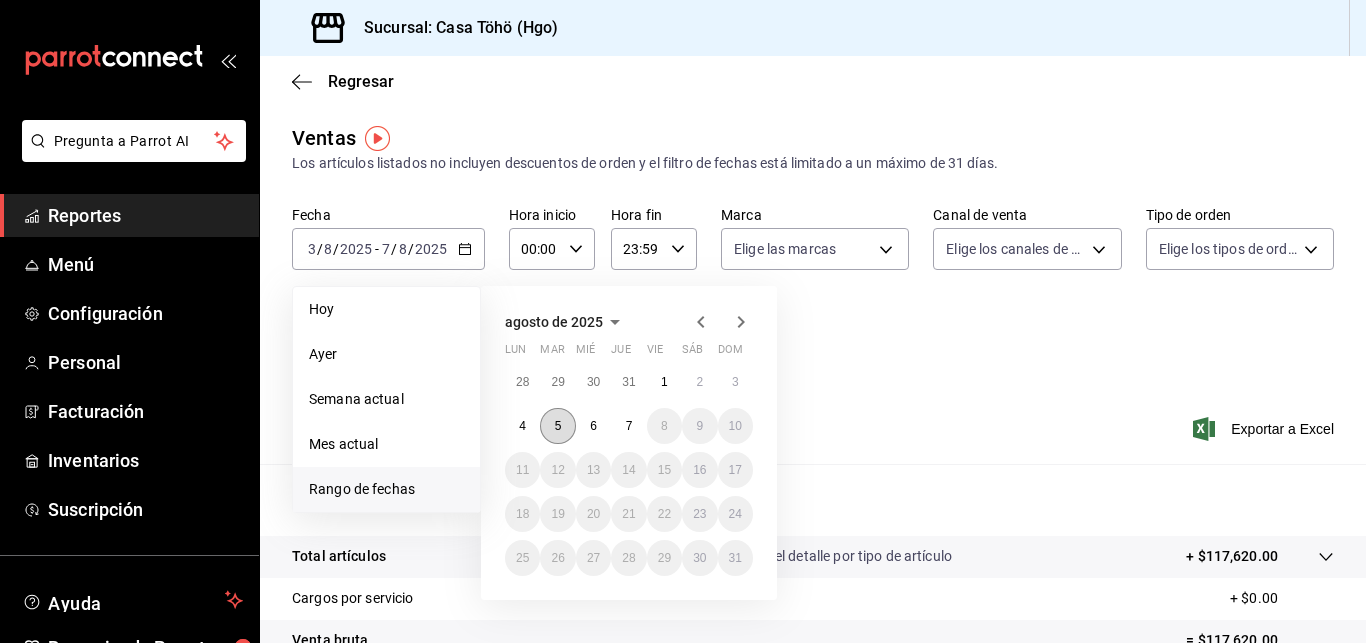 click on "5" at bounding box center [558, 426] 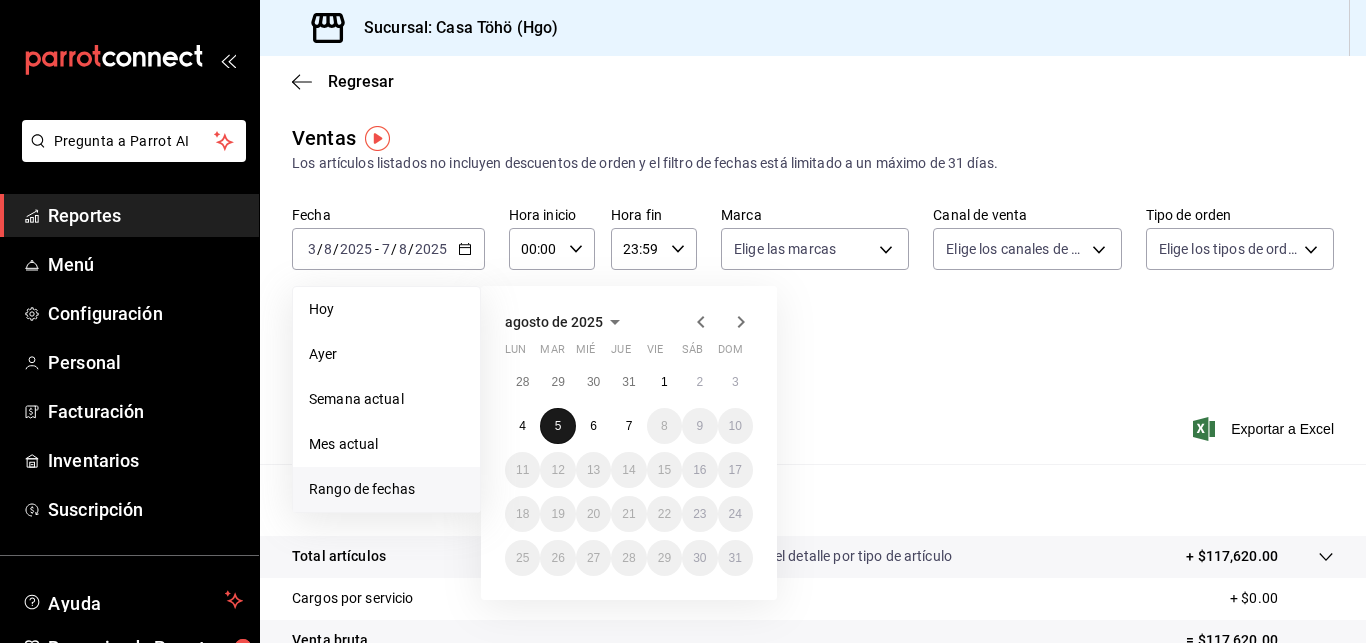 click on "5" at bounding box center (558, 426) 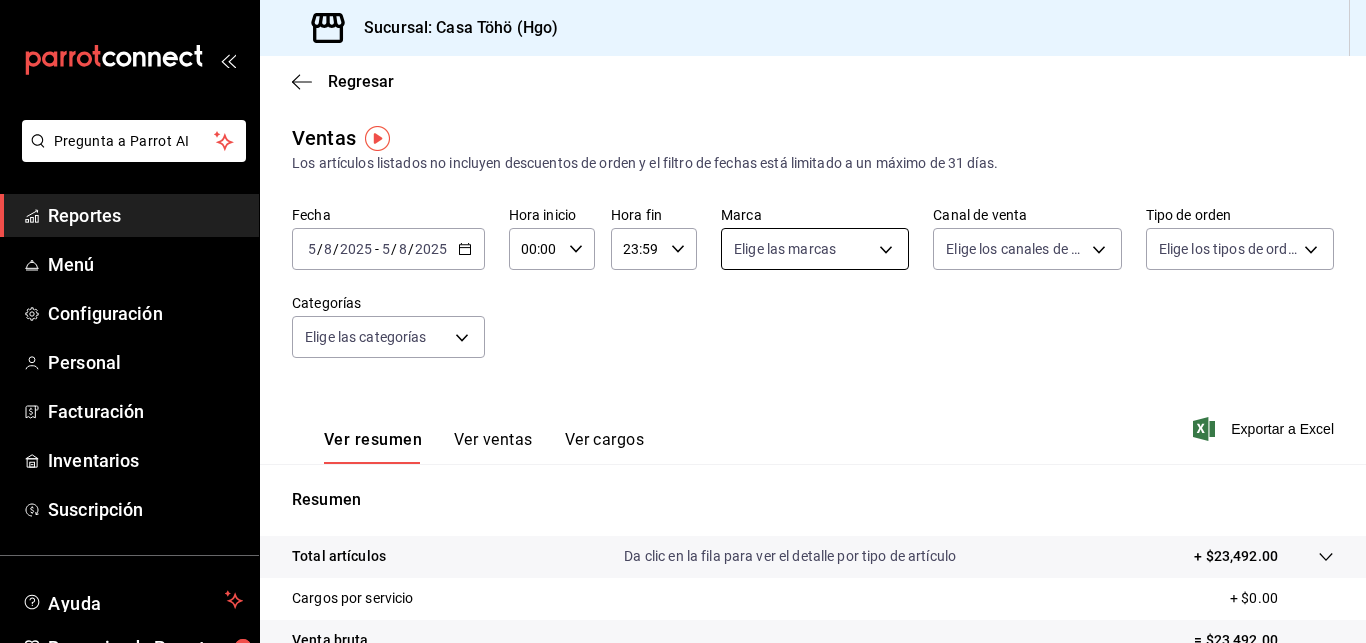 click on "Pregunta a Parrot AI Reportes   Menú   Configuración   Personal   Facturación   Inventarios   Suscripción   Ayuda Recomienda Parrot   [FIRST] [LAST]   Sugerir nueva función   Sucursal: Casa Töhö ([STATE]) Regresar Ventas Los artículos listados no incluyen descuentos de orden y el filtro de fechas está limitado a un máximo de 31 días. Fecha 2025-08-05 5 / 8 / 2025 - 2025-08-05 5 / 8 / 2025 Hora inicio 00:00 Hora inicio Hora fin 23:59 Hora fin Marca Elige las marcas Canal de venta Elige los canales de venta Tipo de orden Elige los tipos de orden Categorías Elige las categorías Ver resumen Ver ventas Ver cargos Exportar a Excel Resumen Total artículos Da clic en la fila para ver el detalle por tipo de artículo + $23,492.00 Cargos por servicio + $0.00 Venta bruta = $23,492.00 Descuentos totales - $0.00 Certificados de regalo - $0.00 Venta total = $23,492.00 Impuestos - $3,240.28 Venta neta = $20,251.72 GANA 1 MES GRATIS EN TU SUSCRIPCIÓN AQUÍ Ver video tutorial Ir a video Reportes   Menú" at bounding box center (683, 321) 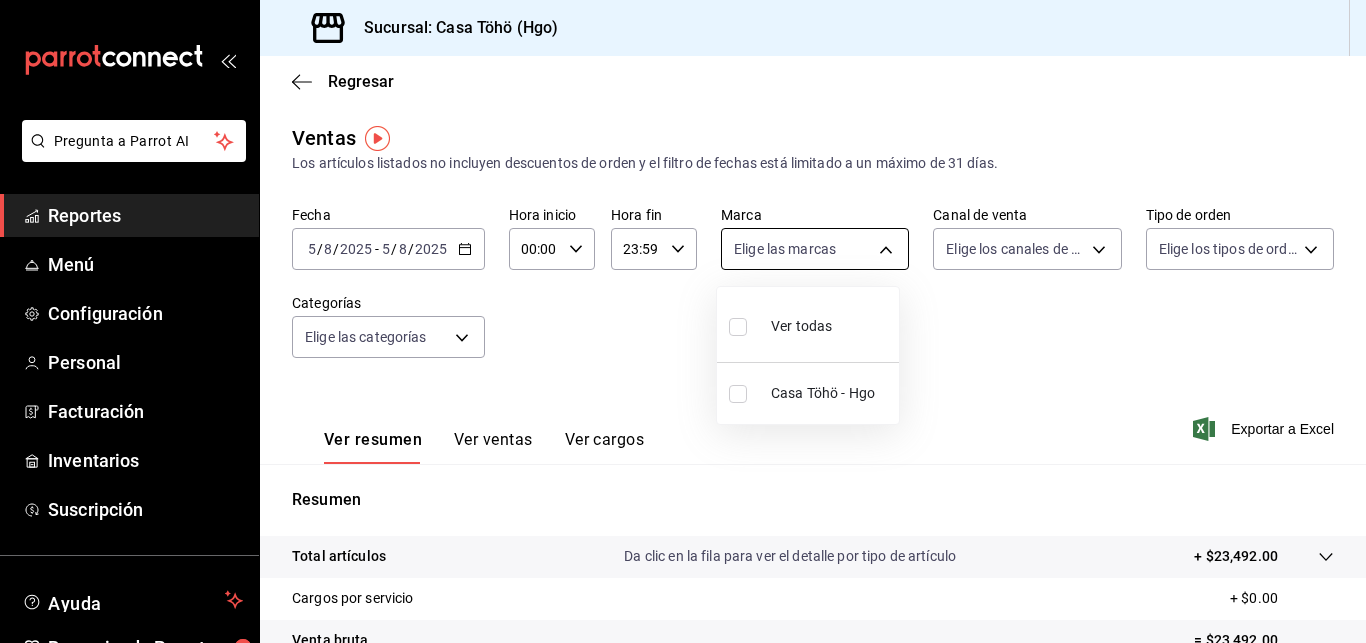 click at bounding box center [683, 321] 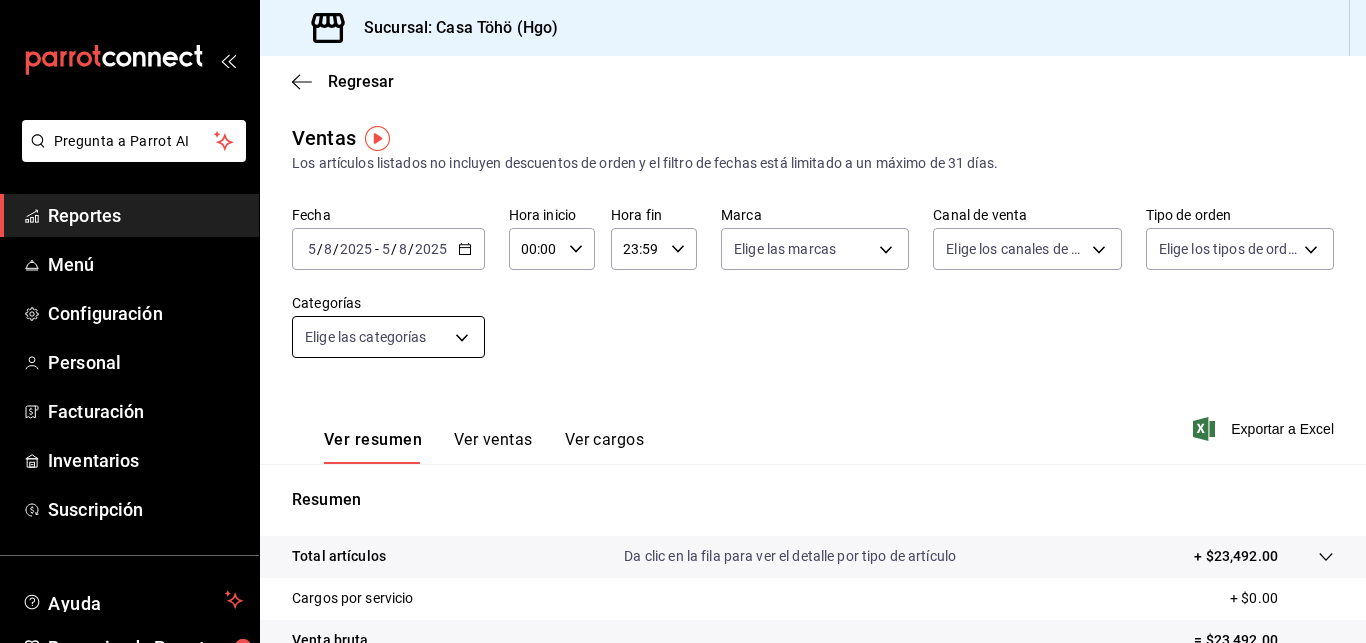 click on "Pregunta a Parrot AI Reportes   Menú   Configuración   Personal   Facturación   Inventarios   Suscripción   Ayuda Recomienda Parrot   [FIRST] [LAST]   Sugerir nueva función   Sucursal: Casa Töhö ([STATE]) Regresar Ventas Los artículos listados no incluyen descuentos de orden y el filtro de fechas está limitado a un máximo de 31 días. Fecha 2025-08-05 5 / 8 / 2025 - 2025-08-05 5 / 8 / 2025 Hora inicio 00:00 Hora inicio Hora fin 23:59 Hora fin Marca Elige las marcas Canal de venta Elige los canales de venta Tipo de orden Elige los tipos de orden Categorías Elige las categorías Ver resumen Ver ventas Ver cargos Exportar a Excel Resumen Total artículos Da clic en la fila para ver el detalle por tipo de artículo + $23,492.00 Cargos por servicio + $0.00 Venta bruta = $23,492.00 Descuentos totales - $0.00 Certificados de regalo - $0.00 Venta total = $23,492.00 Impuestos - $3,240.28 Venta neta = $20,251.72 GANA 1 MES GRATIS EN TU SUSCRIPCIÓN AQUÍ Ver video tutorial Ir a video Reportes   Menú" at bounding box center [683, 321] 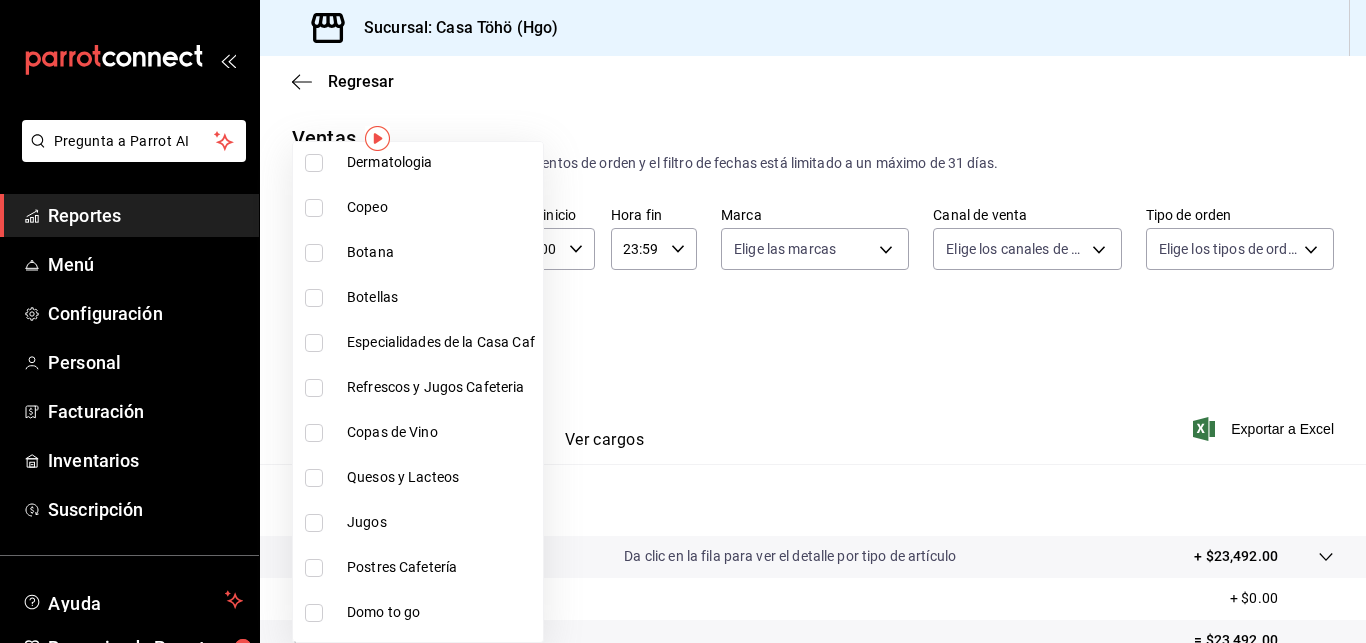 scroll, scrollTop: 0, scrollLeft: 0, axis: both 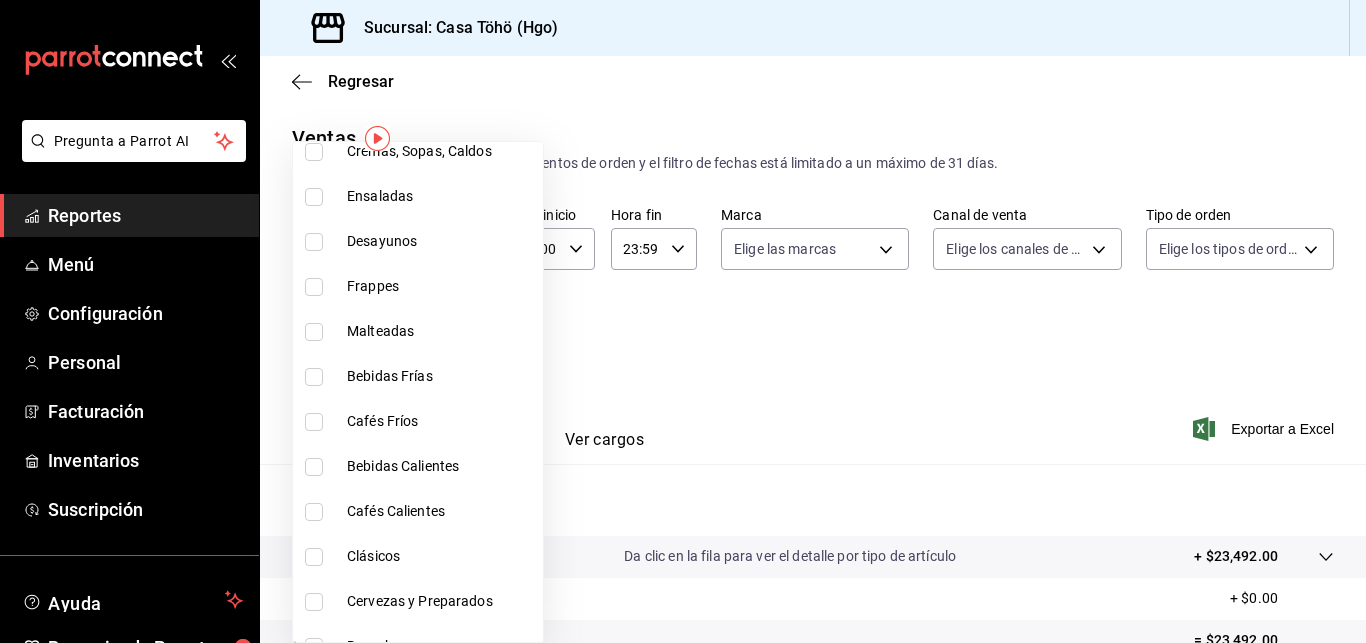click at bounding box center (314, 287) 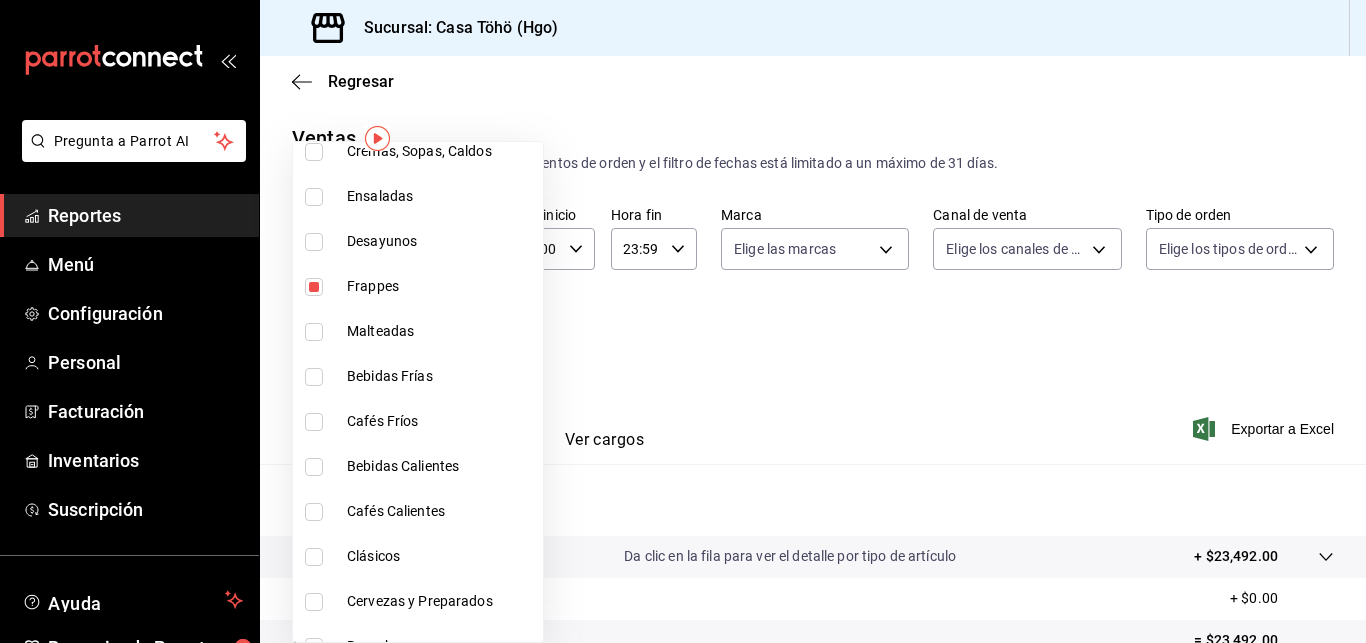 click at bounding box center [314, 287] 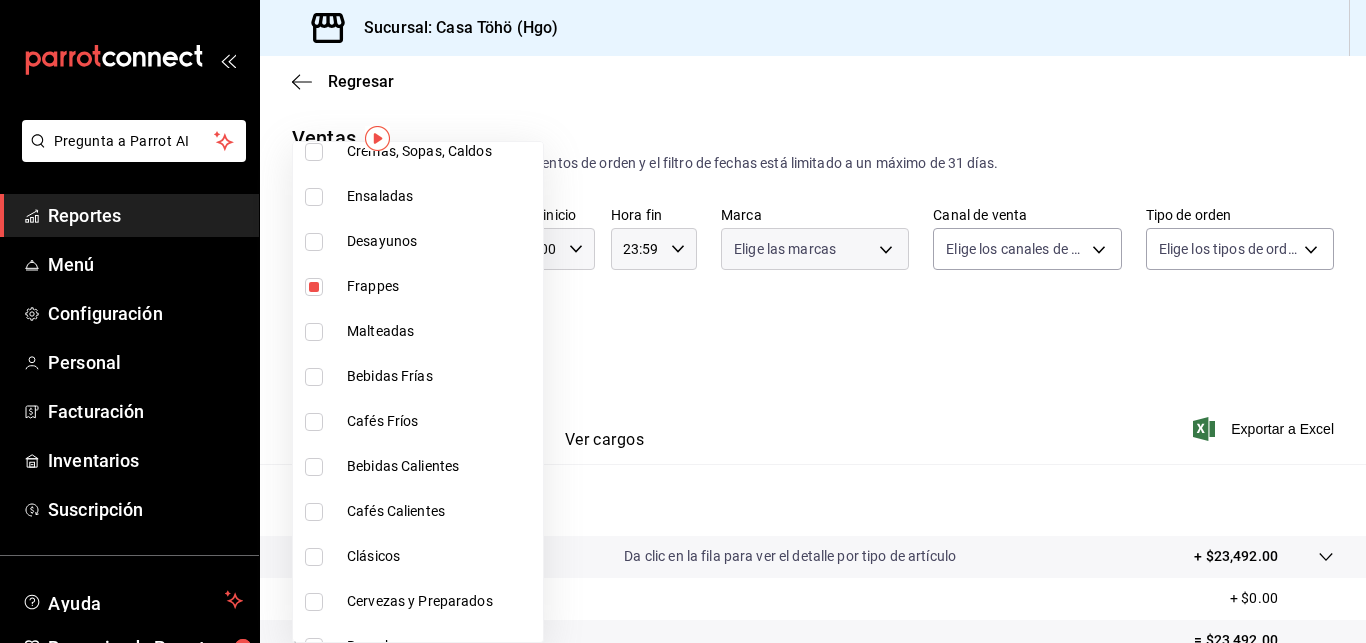 type 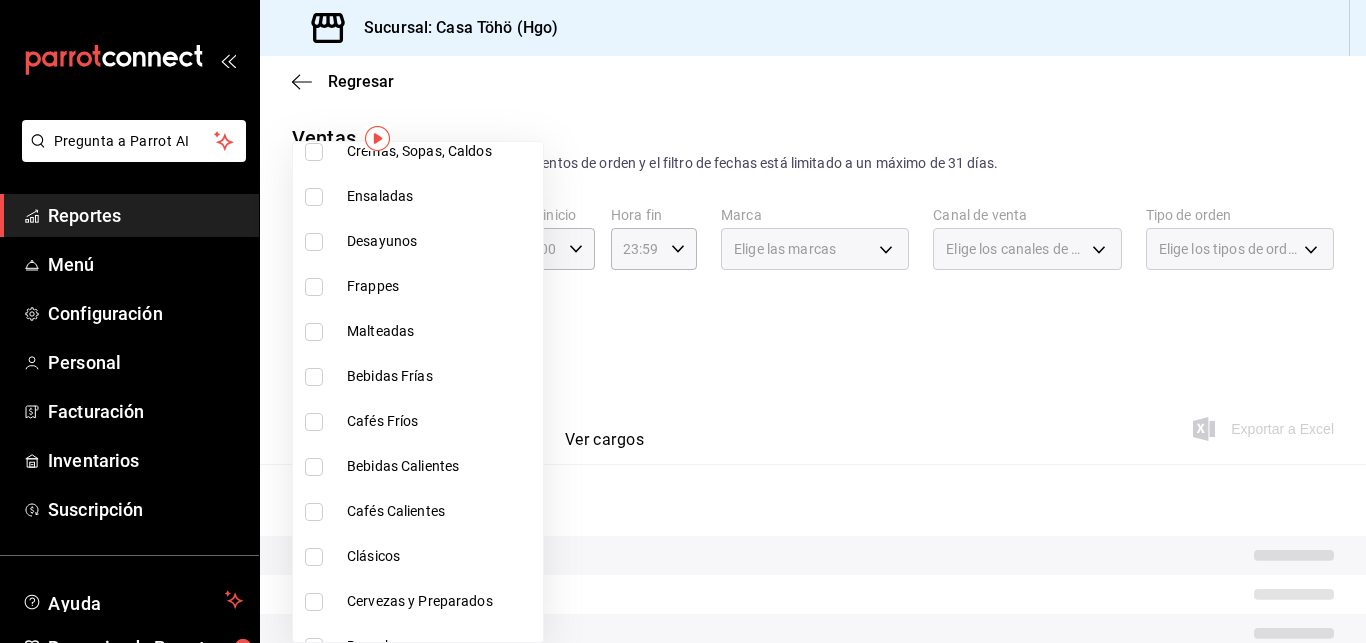 click at bounding box center [314, 467] 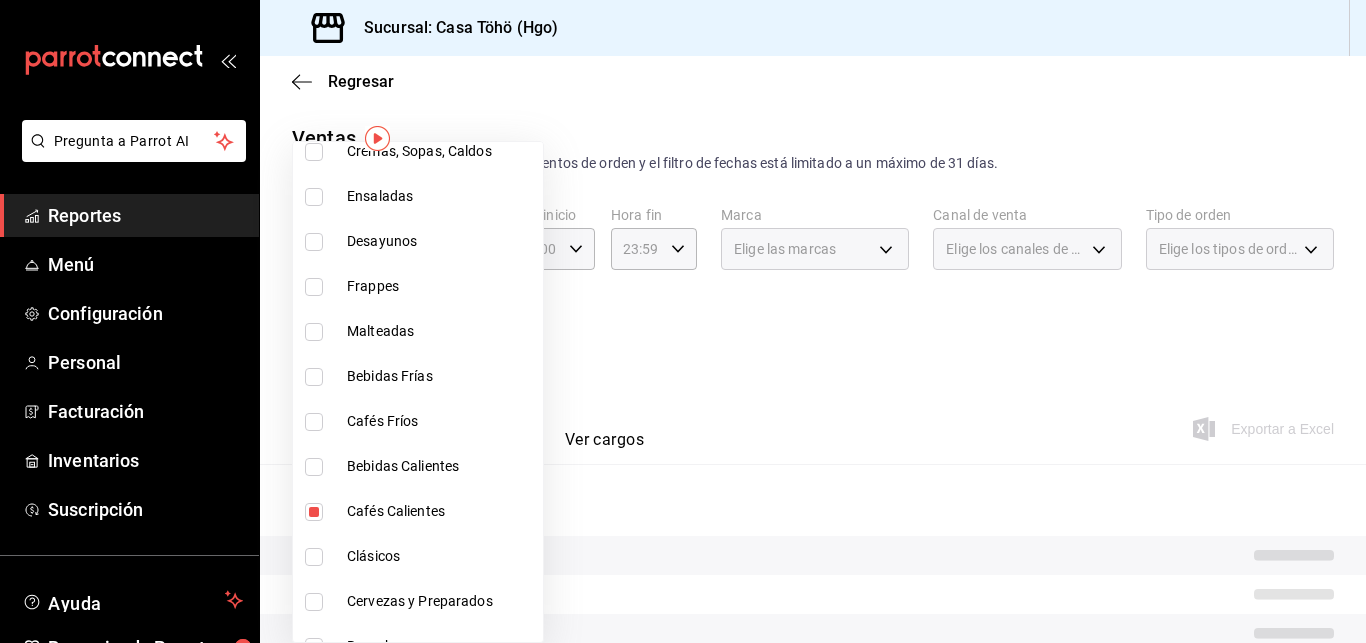 type on "8d6668d9-a570-49fc-9e86-2ed1e48bcc20" 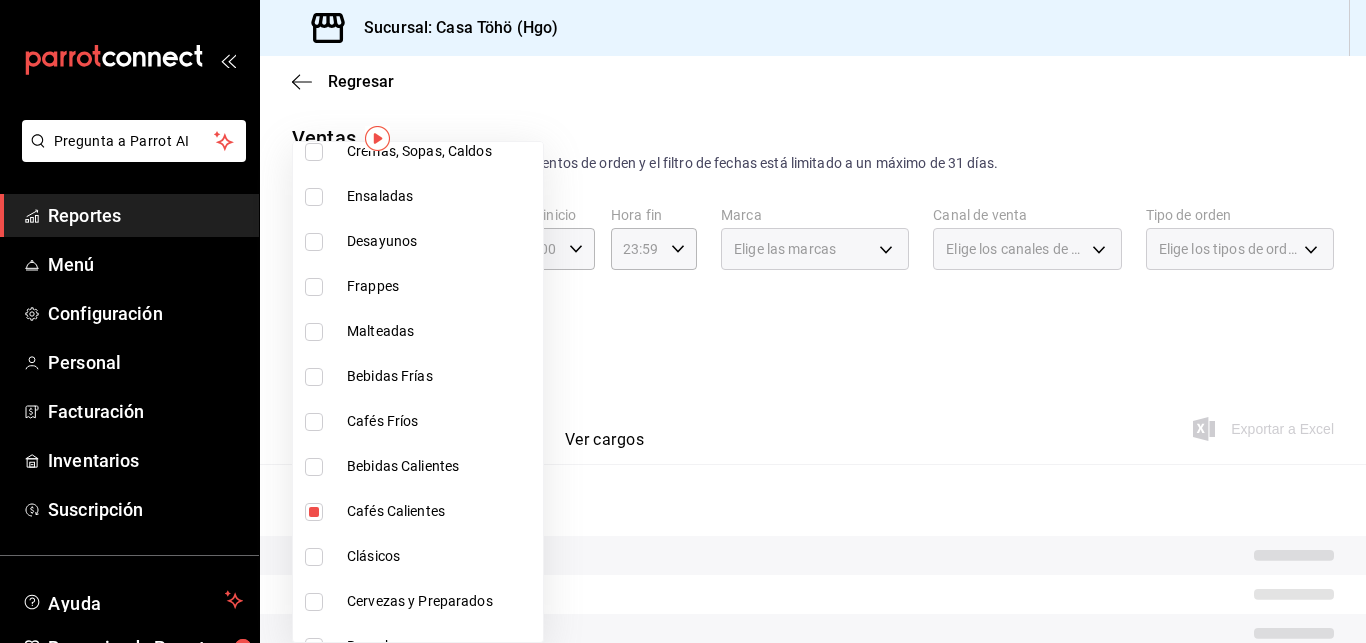 click at bounding box center (314, 467) 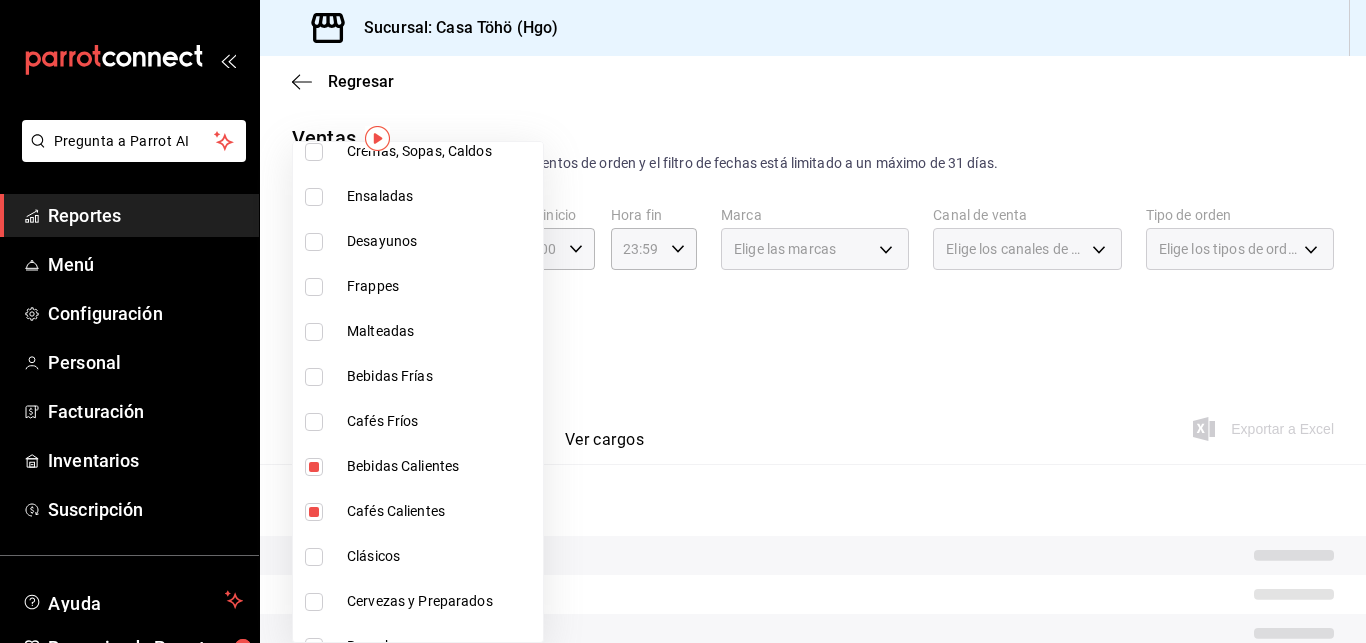 type on "8d6668d9-a570-49fc-9e86-2ed1e48bcc20,c5a95188-cf7d-459e-922f-dafdd2817e5b" 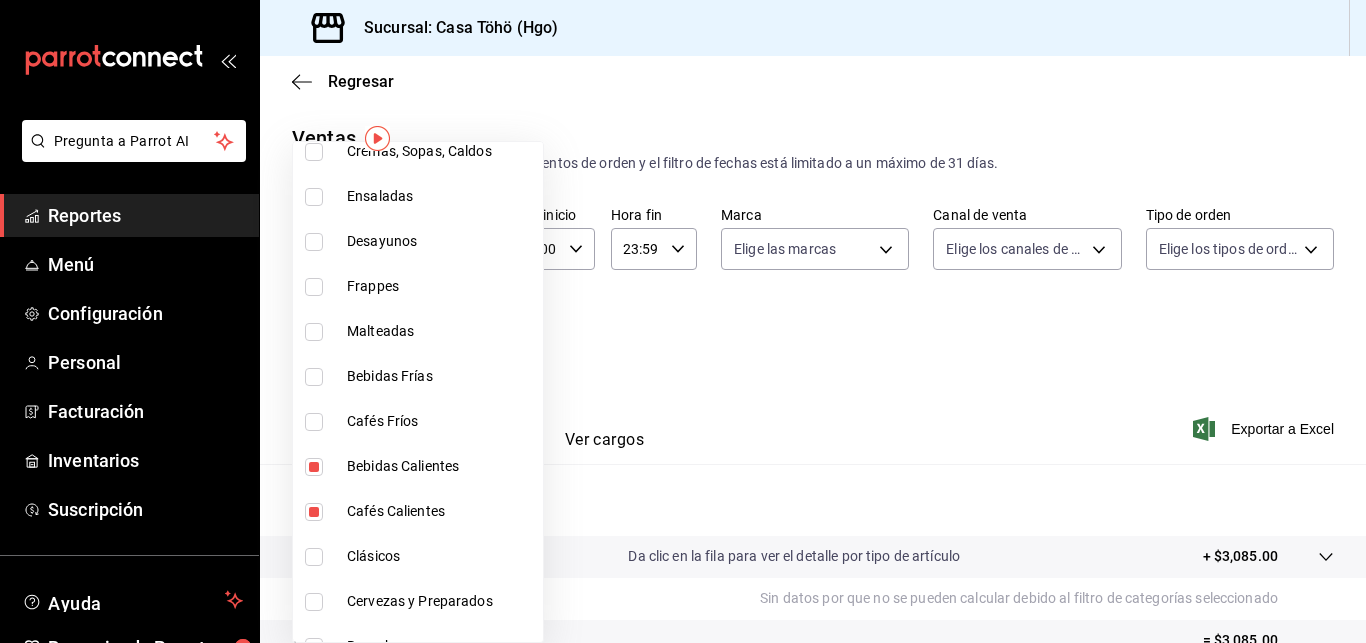 click at bounding box center (314, 422) 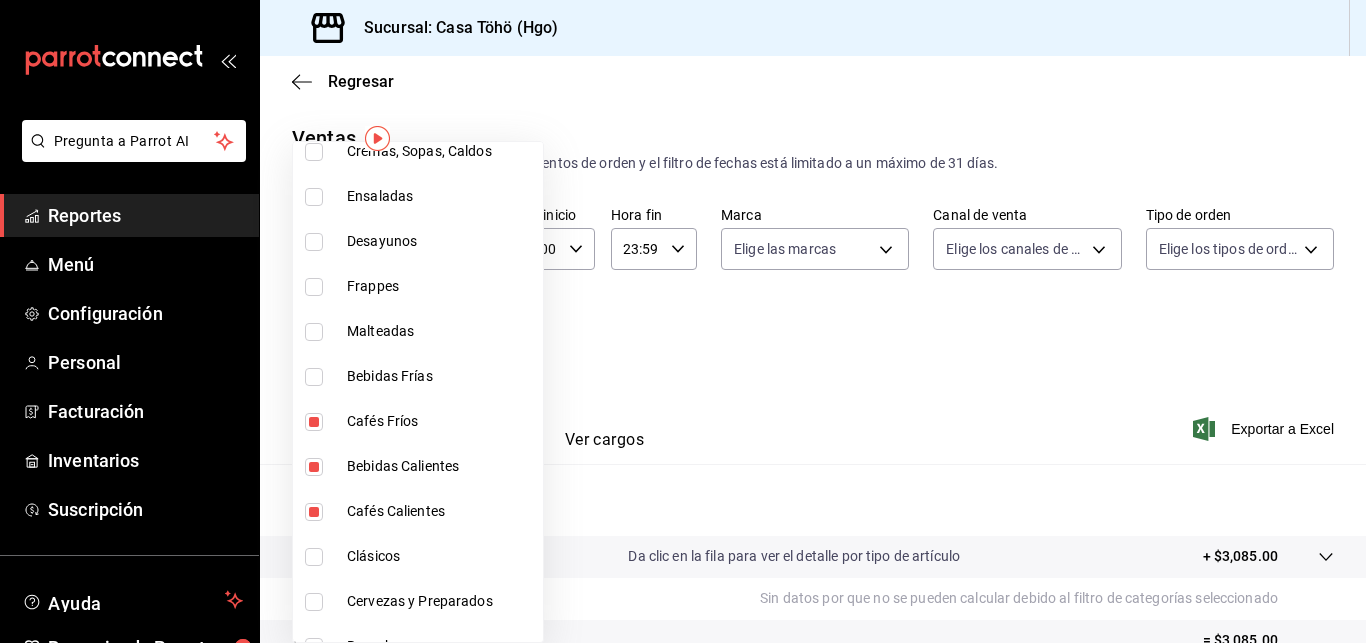 type on "8d6668d9-a570-49fc-9e86-2ed1e48bcc20,c5a95188-cf7d-459e-922f-dafdd2817e5b,fea83c27-e41c-435f-85fa-fc44f53720b3" 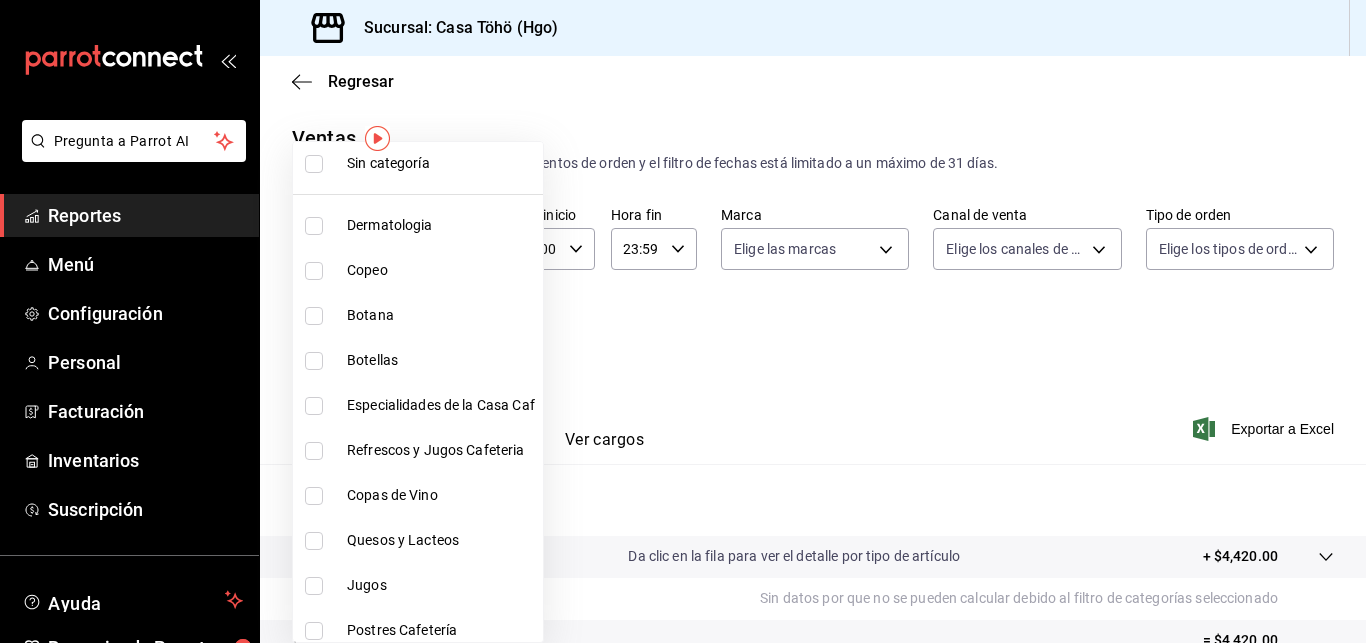 scroll, scrollTop: 0, scrollLeft: 0, axis: both 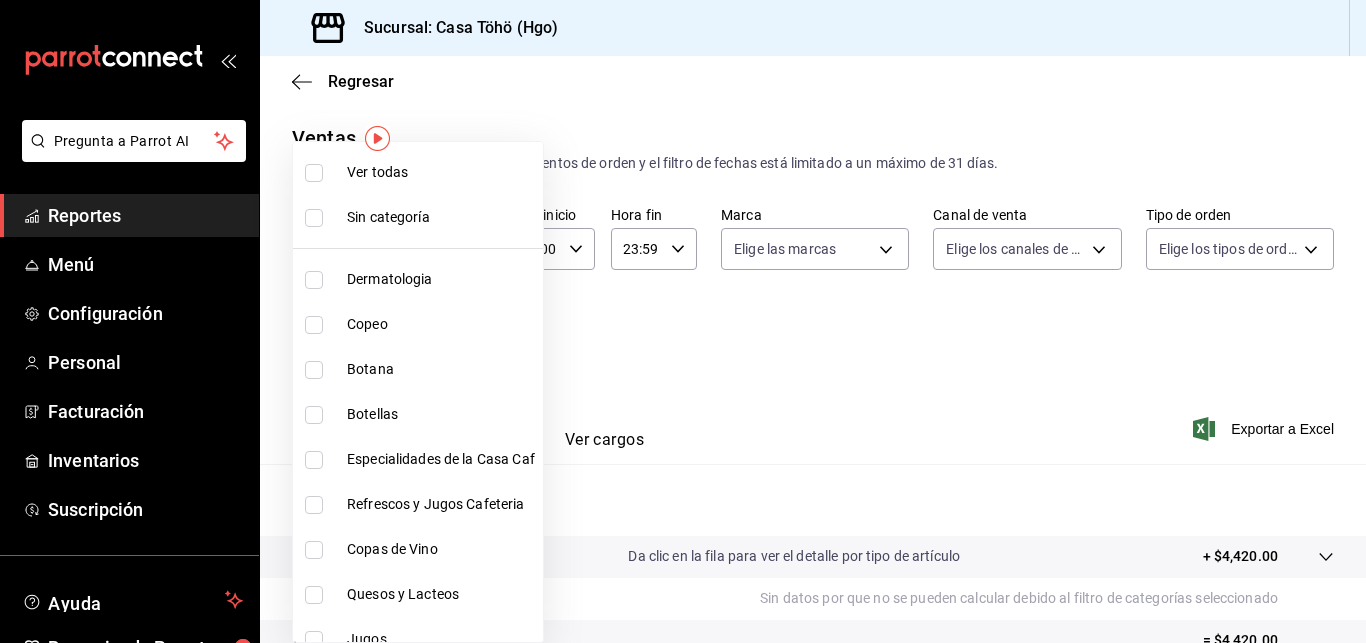 click at bounding box center [683, 321] 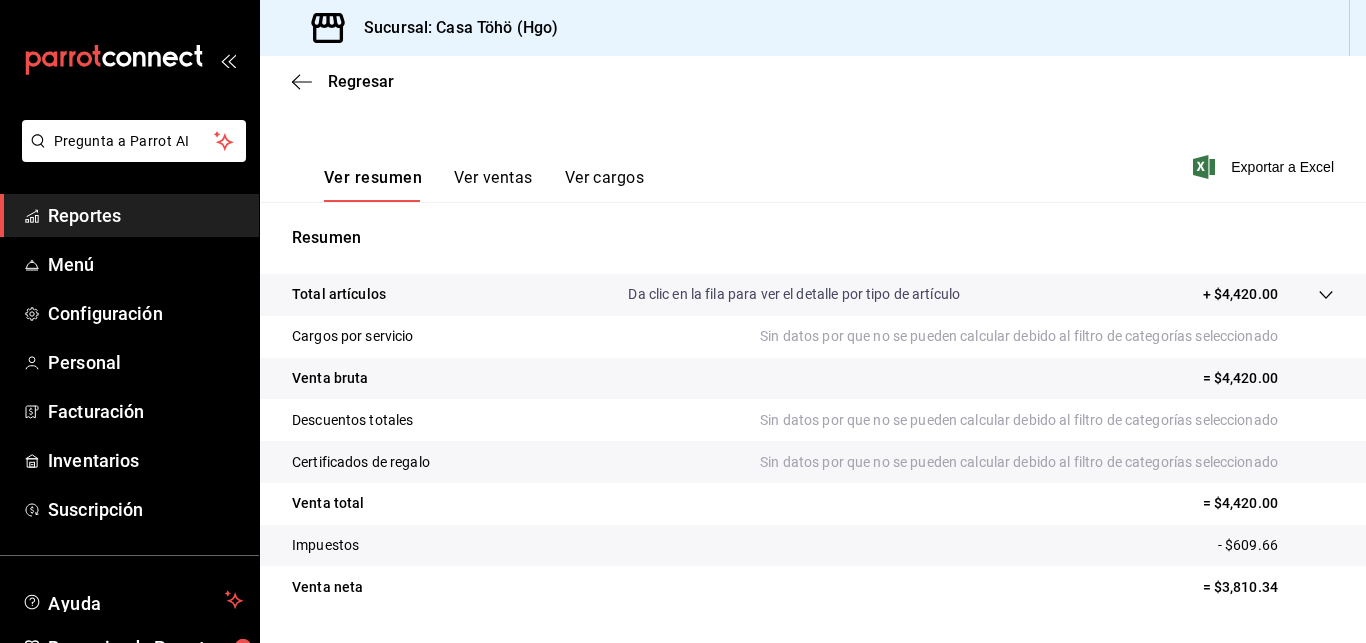scroll, scrollTop: 315, scrollLeft: 0, axis: vertical 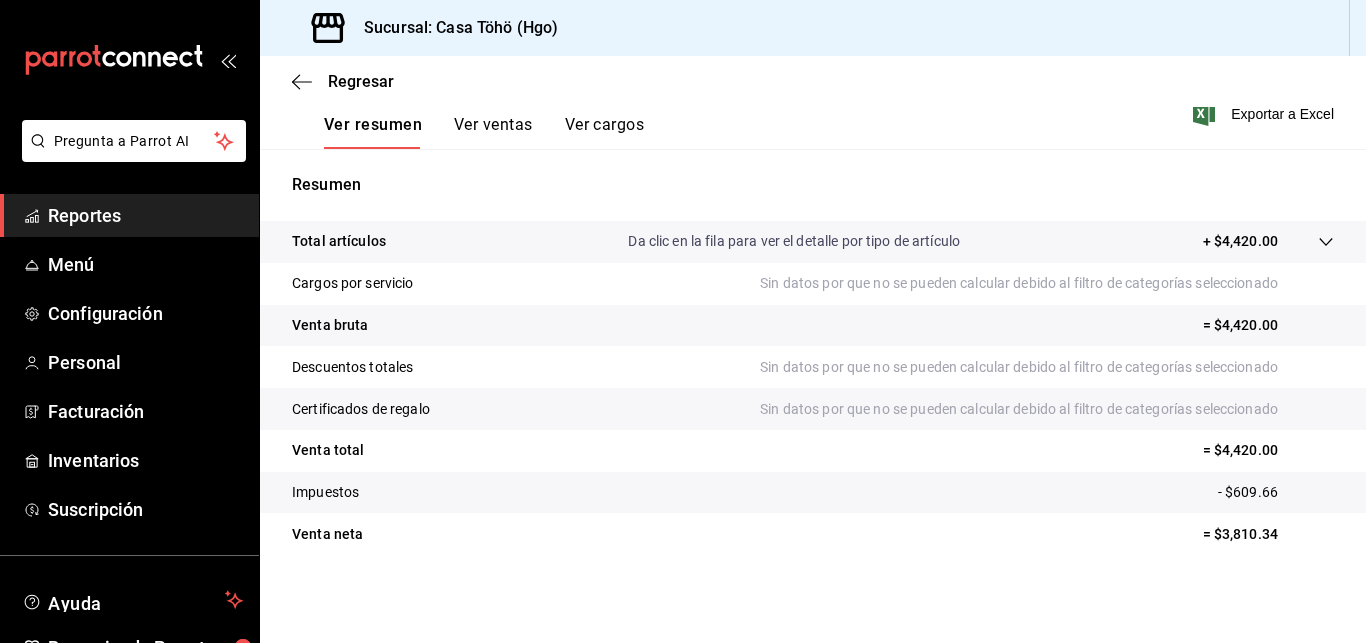click on "Ver ventas" at bounding box center (493, 132) 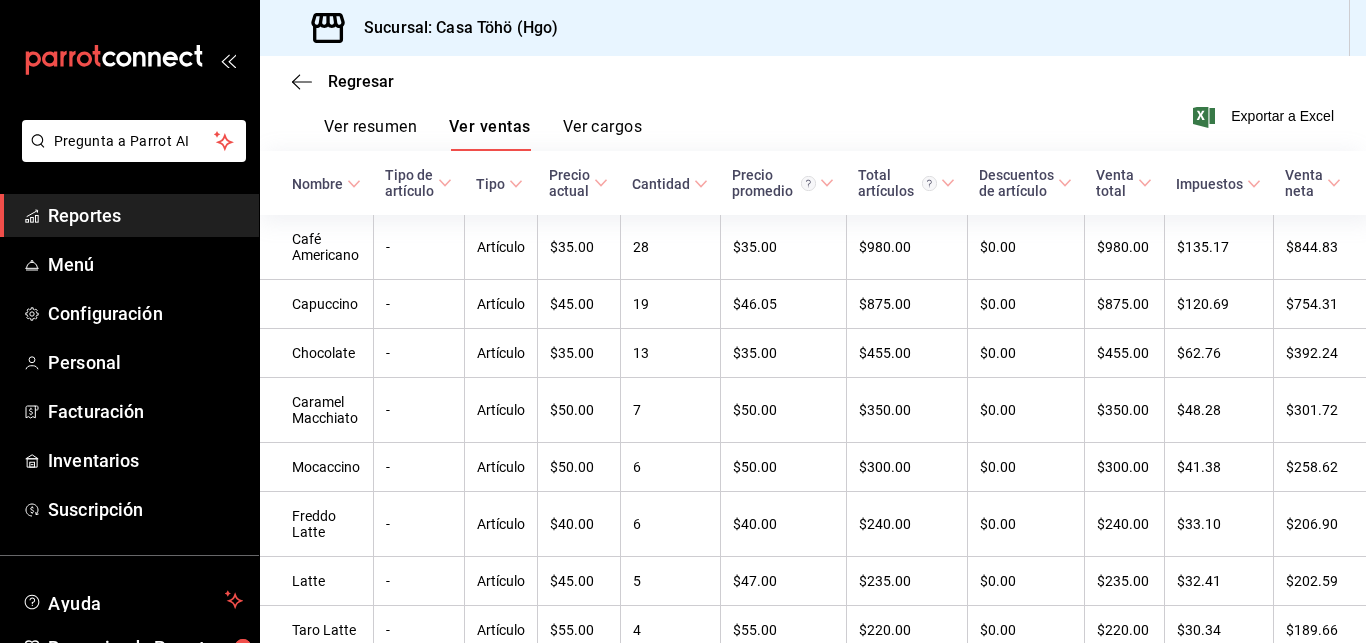 scroll, scrollTop: 280, scrollLeft: 0, axis: vertical 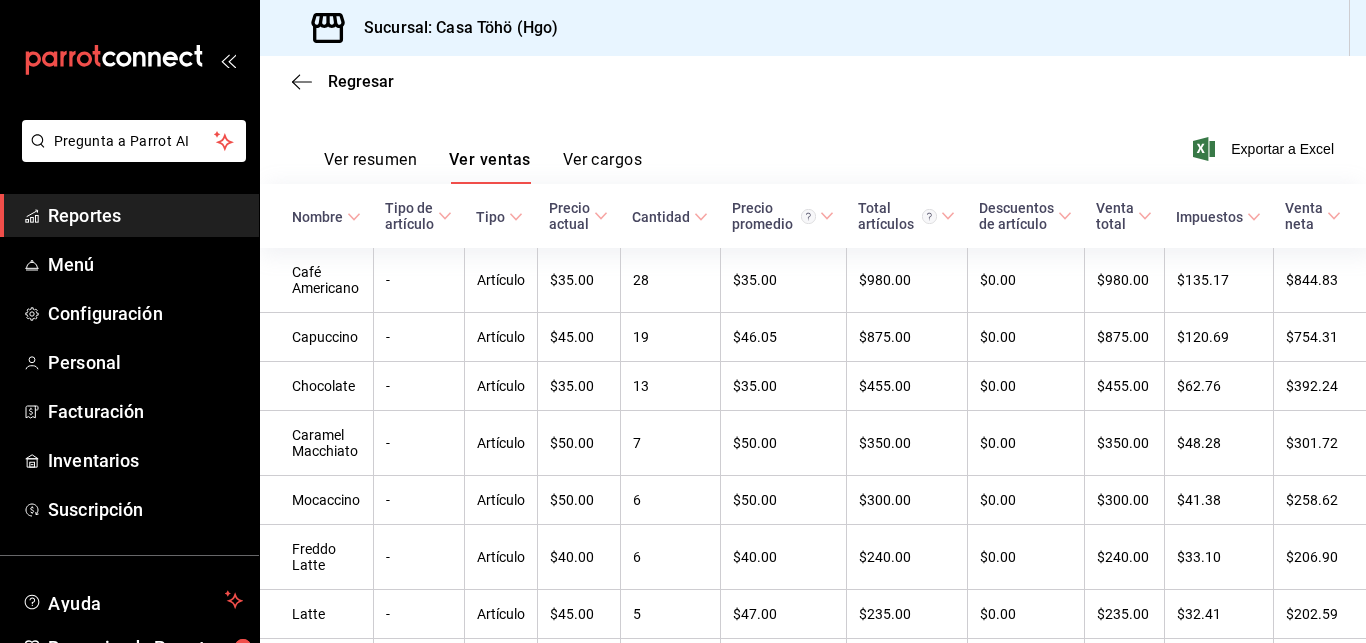 click on "Reportes" at bounding box center (145, 215) 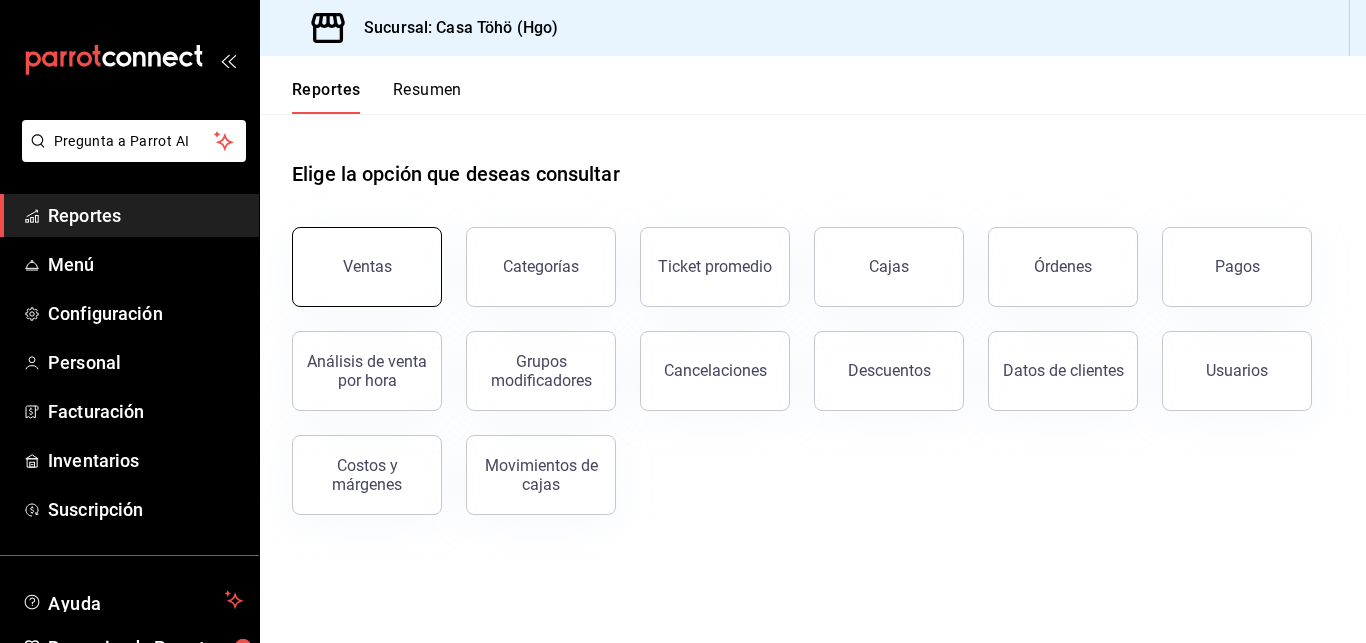 click on "Ventas" at bounding box center [367, 267] 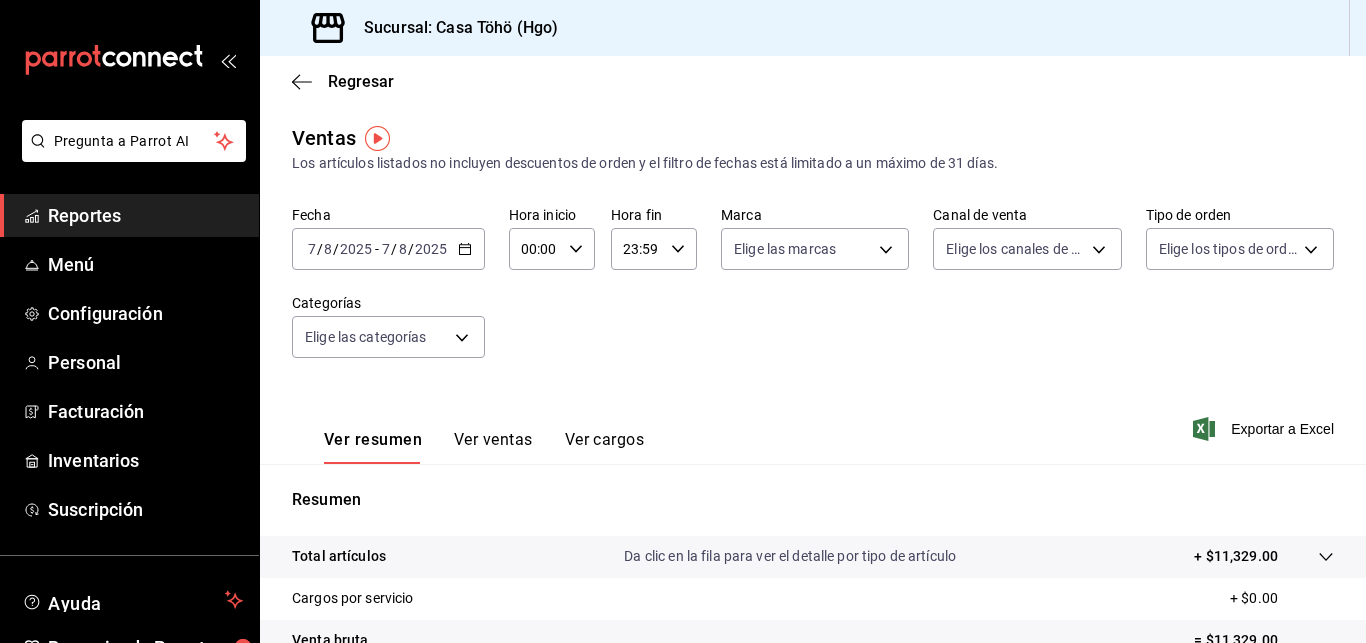 click on "2025-08-07 7 / 8 / 2025 - 2025-08-07 7 / 8 / 2025" at bounding box center (388, 249) 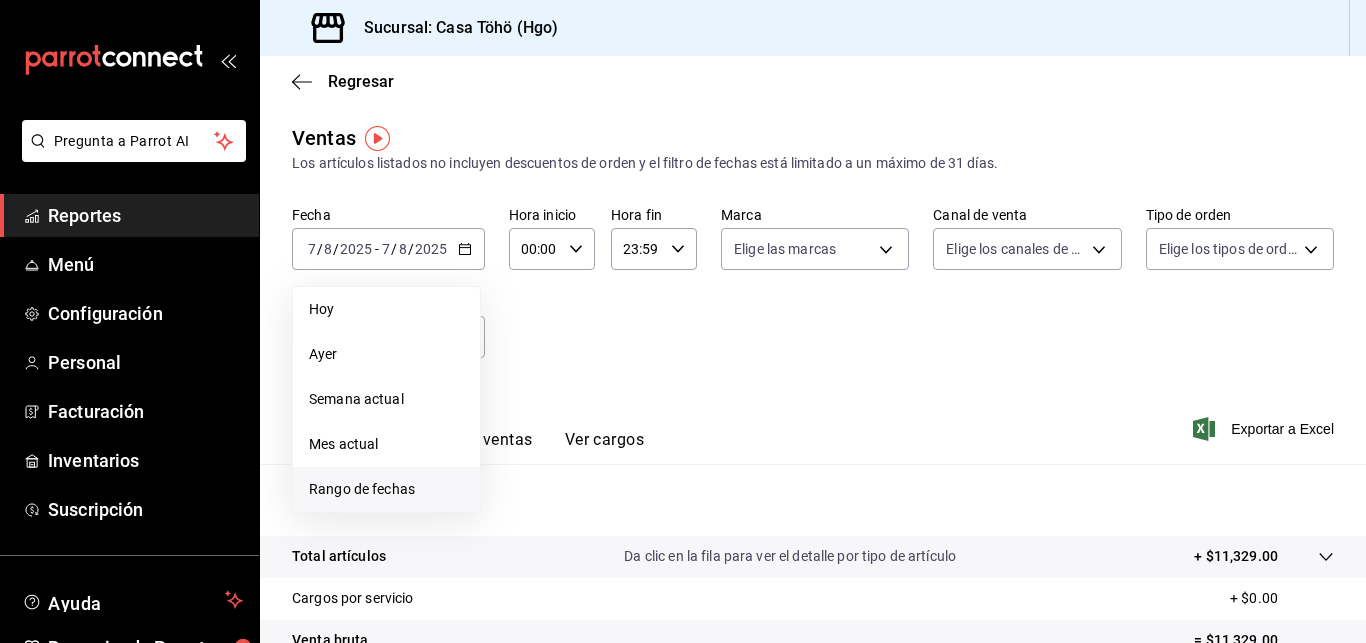 click on "Rango de fechas" at bounding box center (386, 489) 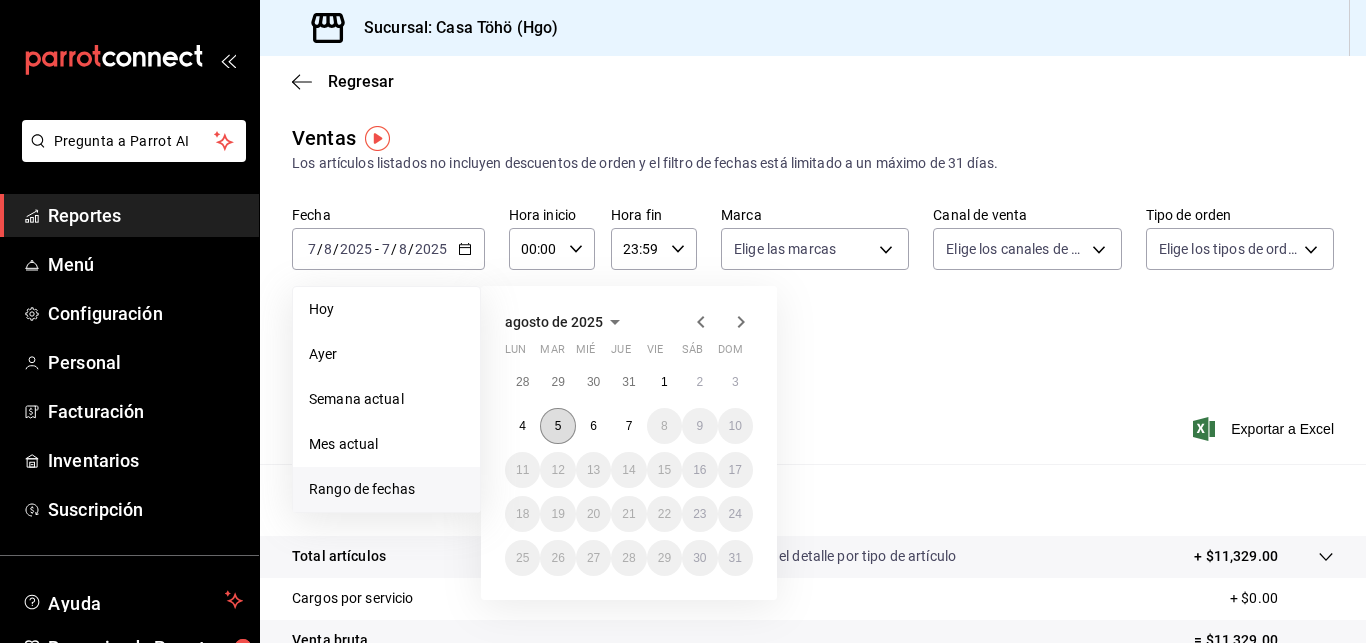 click on "5" at bounding box center (557, 426) 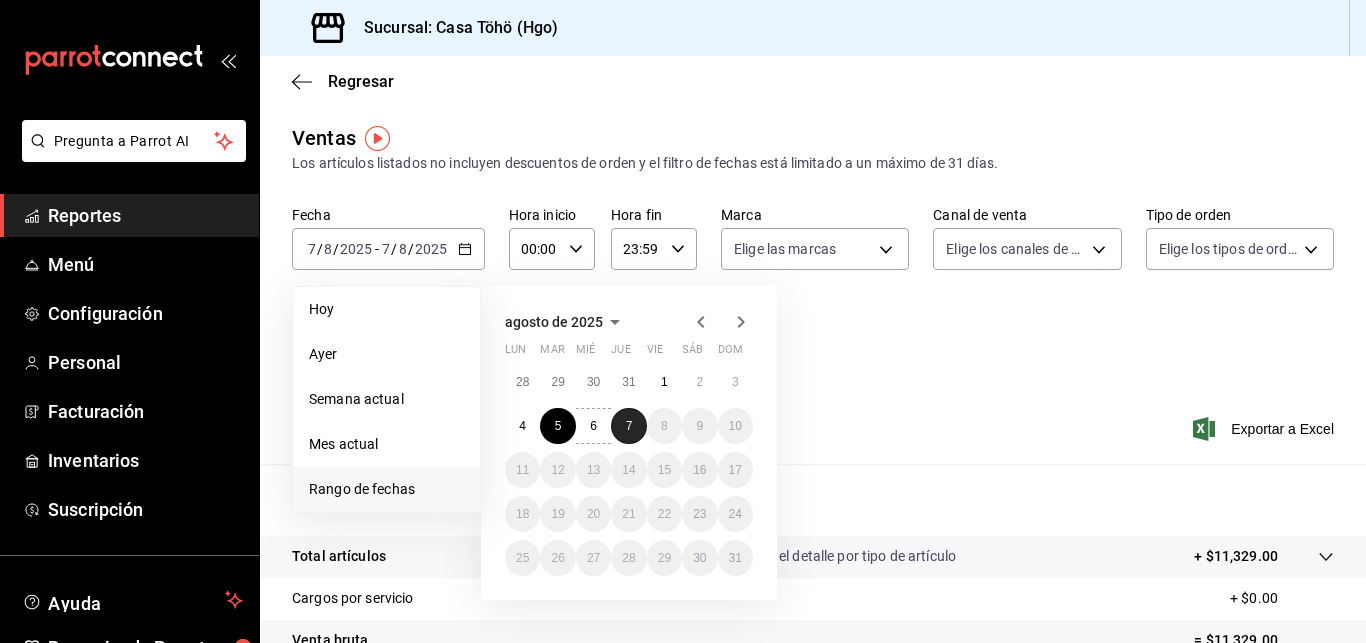 click on "7" at bounding box center (629, 426) 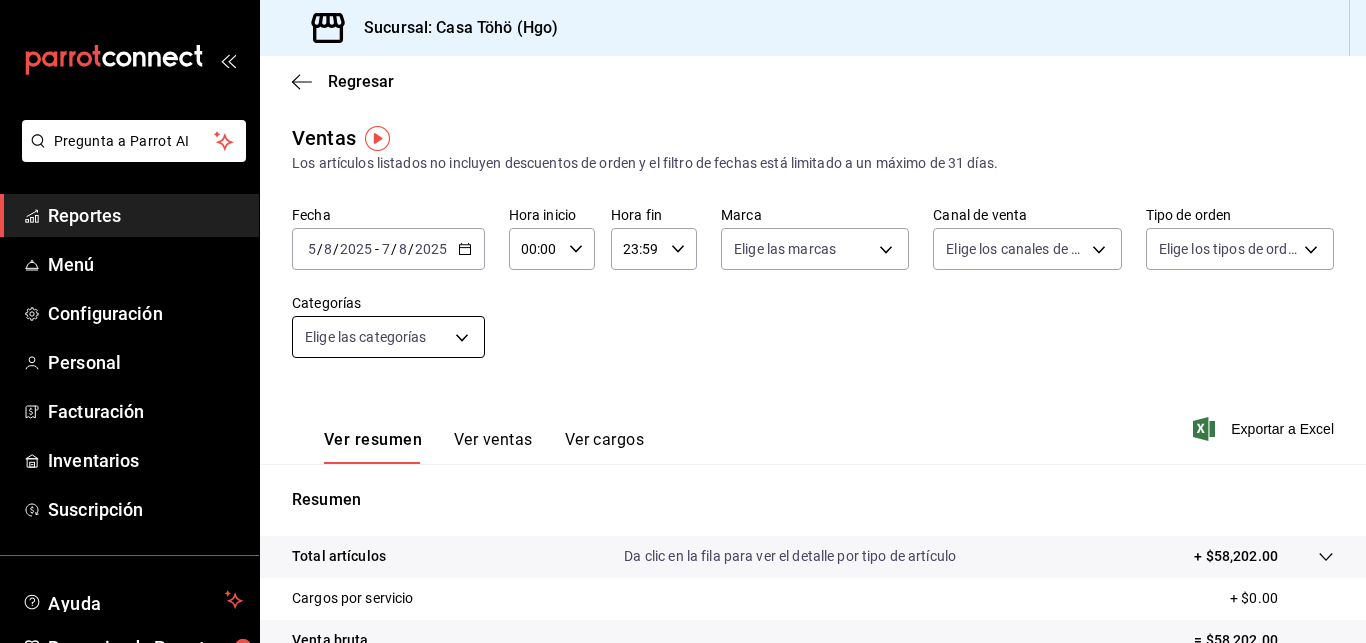 click on "Pregunta a Parrot AI Reportes   Menú   Configuración   Personal   Facturación   Inventarios   Suscripción   Ayuda Recomienda Parrot   [FIRST] [LAST]   Sugerir nueva función   Sucursal: Casa Töhö ([STATE]) Regresar Ventas Los artículos listados no incluyen descuentos de orden y el filtro de fechas está limitado a un máximo de 31 días. Fecha 2025-08-05 5 / 8 / 2025 - 2025-08-07 7 / 8 / 2025 Hora inicio 00:00 Hora inicio Hora fin 23:59 Hora fin Marca Elige las marcas Canal de venta Elige los canales de venta Tipo de orden Elige los tipos de orden Categorías Elige las categorías Ver resumen Ver ventas Ver cargos Exportar a Excel Resumen Total artículos Da clic en la fila para ver el detalle por tipo de artículo + $58,202.00 Cargos por servicio + $0.00 Venta bruta = $58,202.00 Descuentos totales - $0.00 Certificados de regalo - $0.00 Venta total = $58,202.00 Impuestos - $8,027.86 Venta neta = $50,174.14 GANA 1 MES GRATIS EN TU SUSCRIPCIÓN AQUÍ Ver video tutorial Ir a video Reportes   Menú" at bounding box center (683, 321) 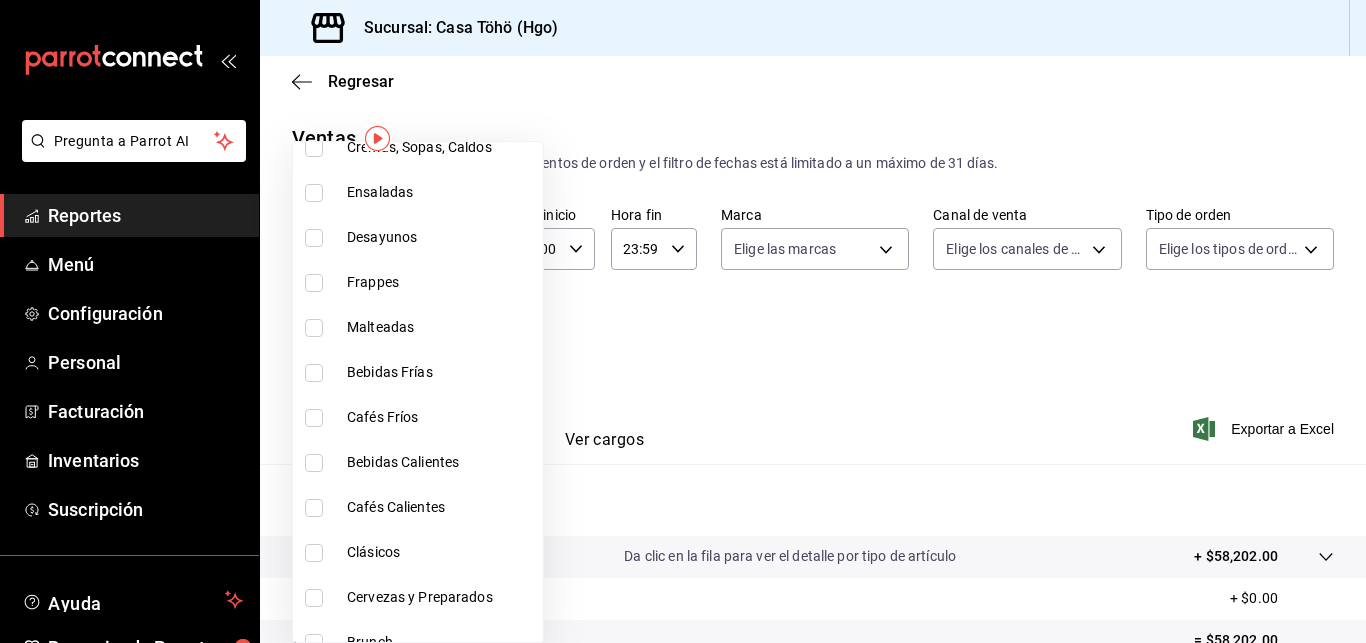 scroll, scrollTop: 1505, scrollLeft: 0, axis: vertical 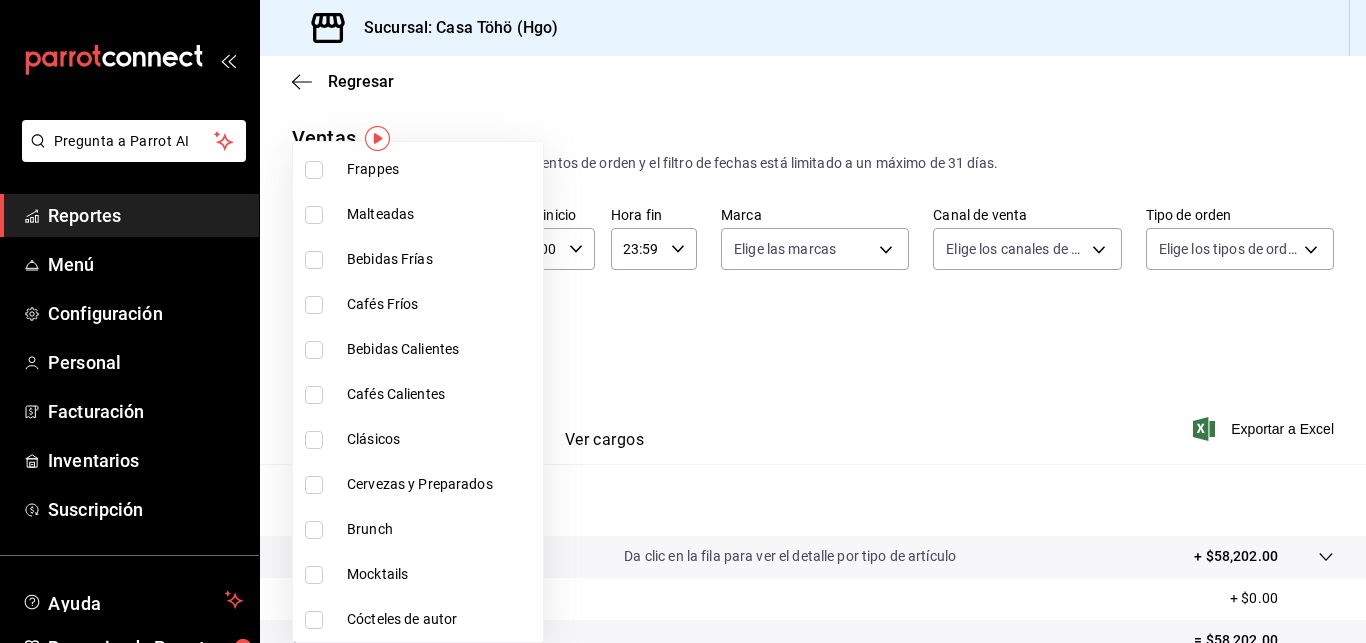 click at bounding box center [314, 395] 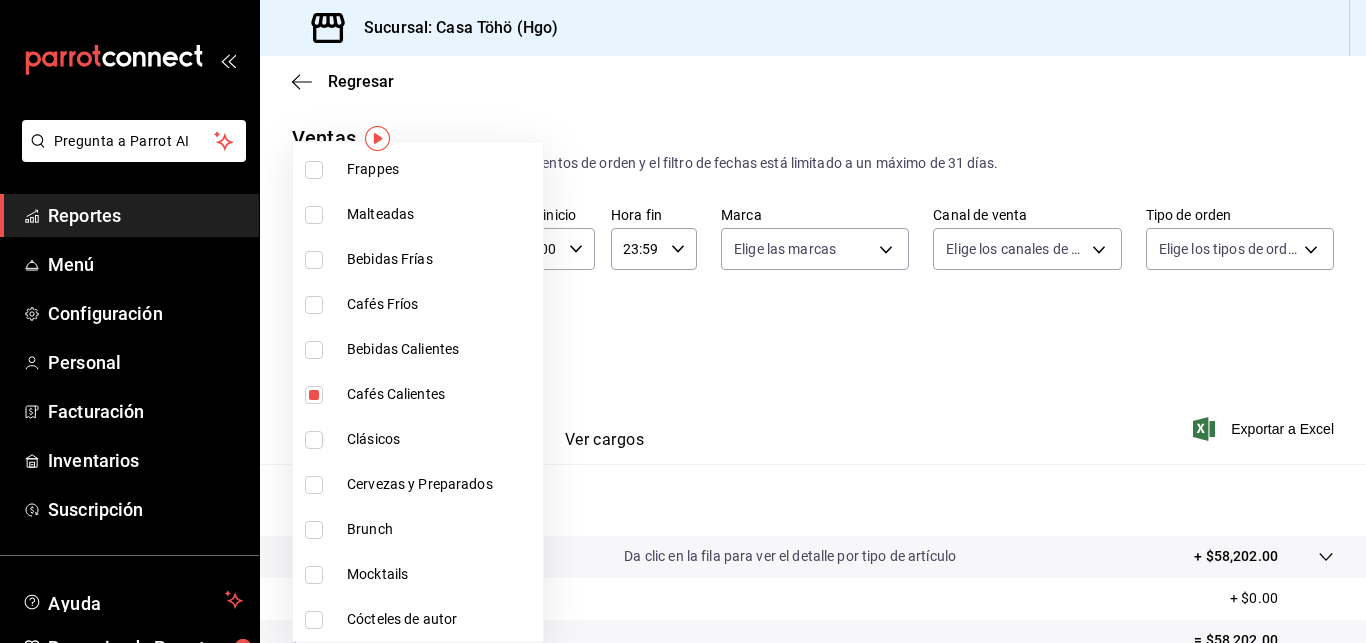 type on "8d6668d9-a570-49fc-9e86-2ed1e48bcc20" 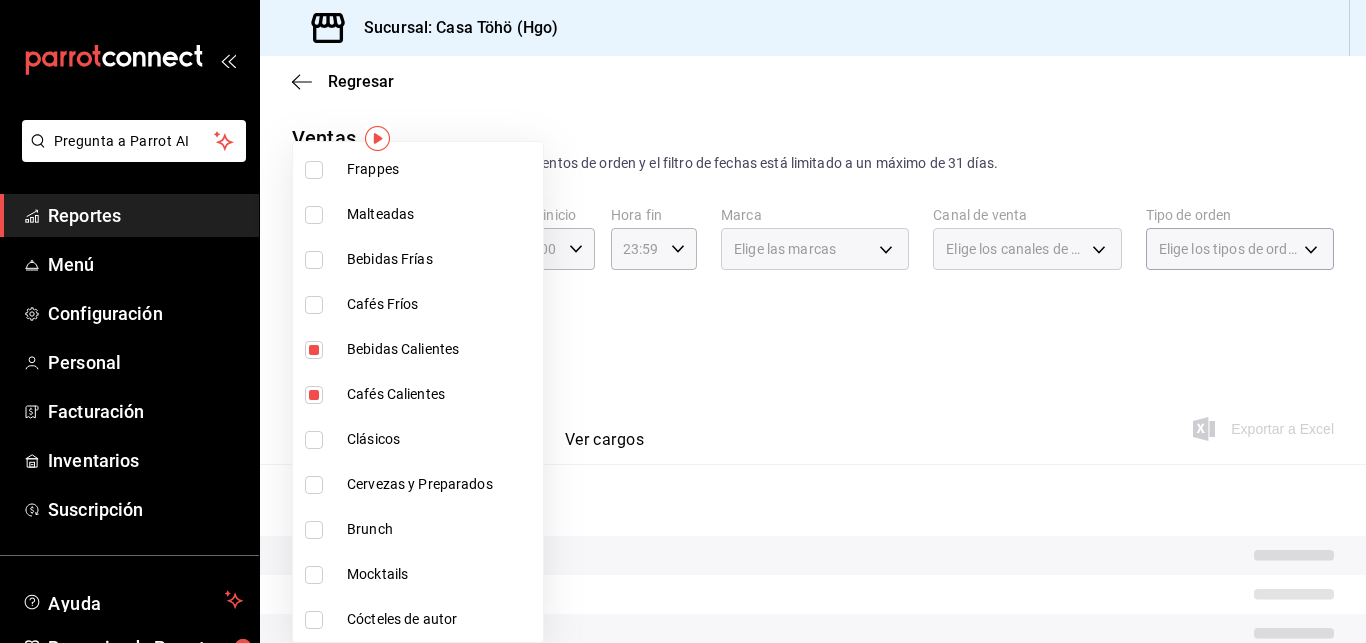 type on "8d6668d9-a570-49fc-9e86-2ed1e48bcc20,c5a95188-cf7d-459e-922f-dafdd2817e5b" 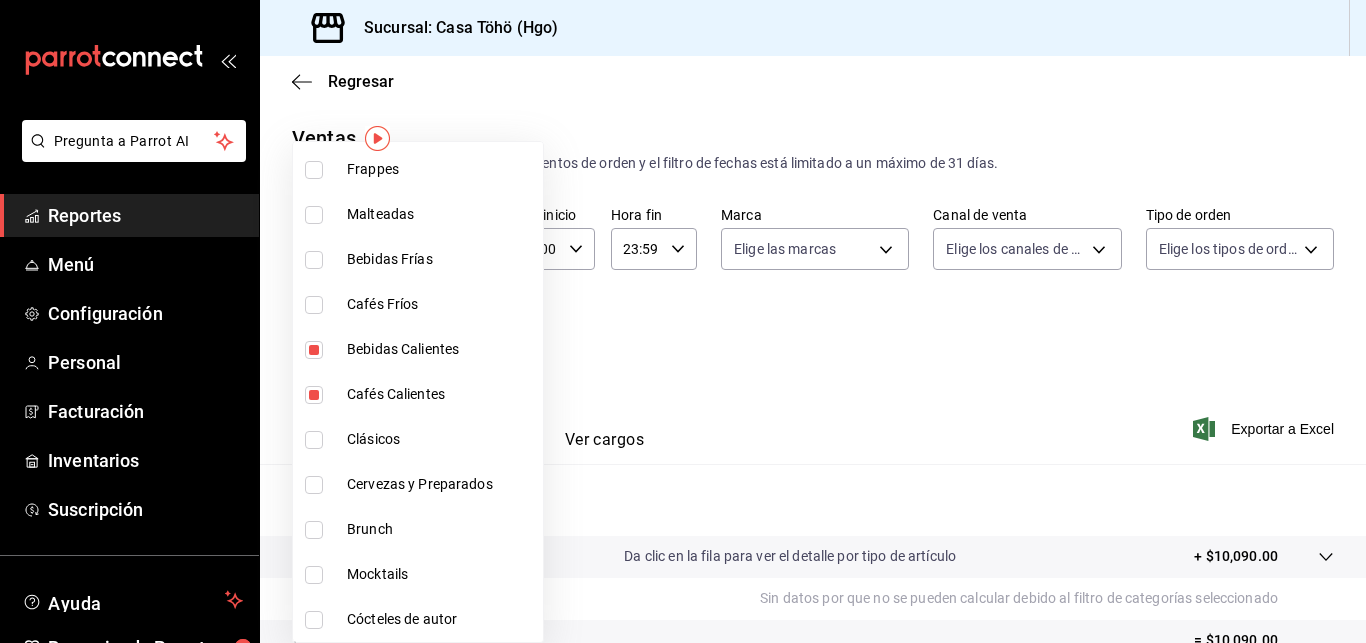 click at bounding box center (314, 305) 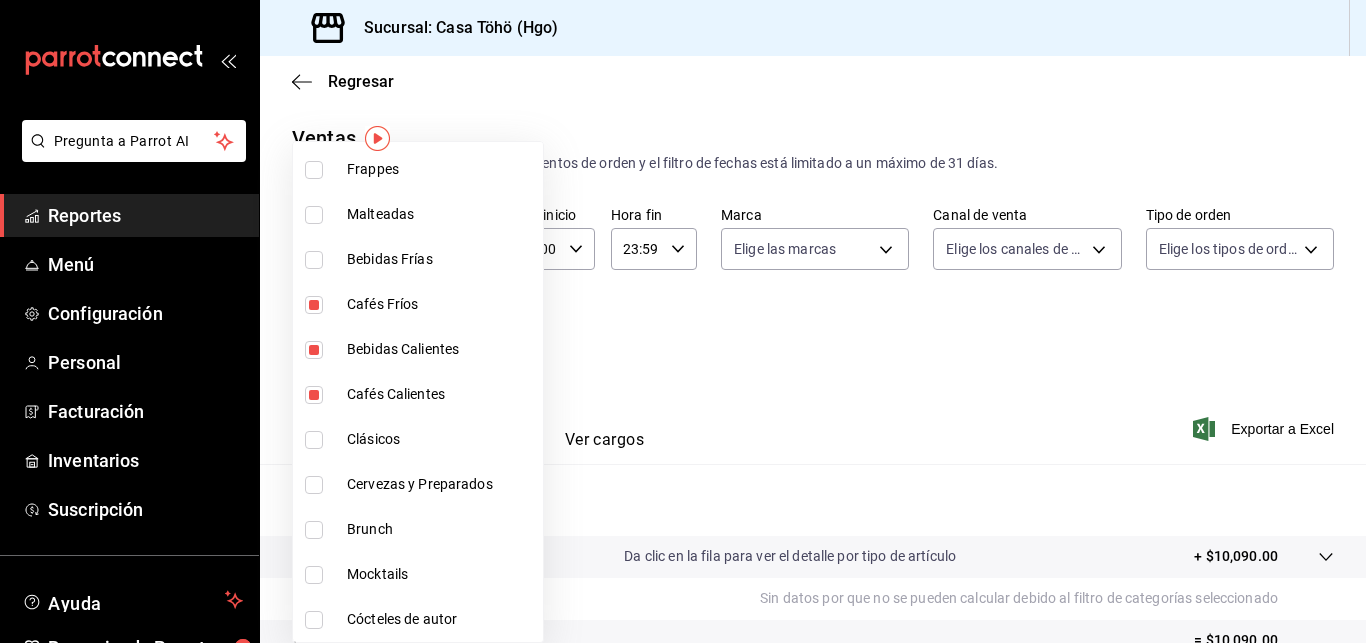 type on "8d6668d9-a570-49fc-9e86-2ed1e48bcc20,c5a95188-cf7d-459e-922f-dafdd2817e5b,fea83c27-e41c-435f-85fa-fc44f53720b3" 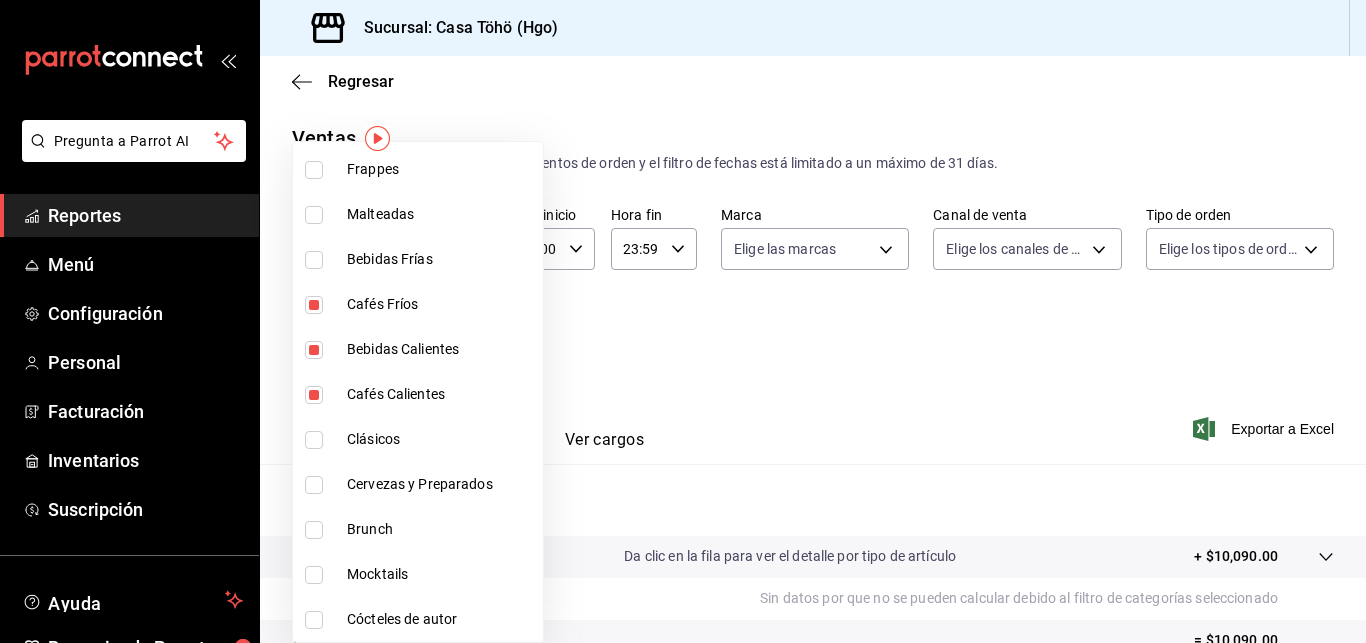 checkbox on "true" 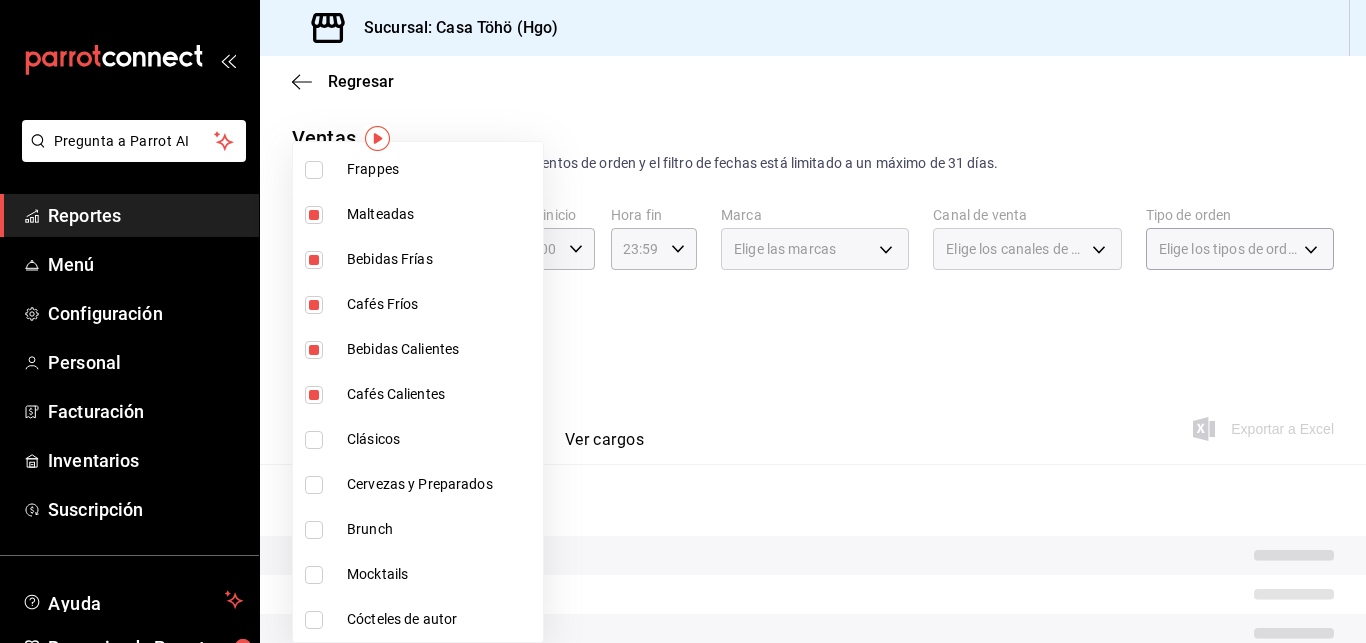 type on "8d6668d9-a570-49fc-9e86-2ed1e48bcc20,c5a95188-cf7d-459e-922f-dafdd2817e5b,fea83c27-e41c-435f-85fa-fc44f53720b3,40a62f21-536e-4c3e-bb6b-d914ee5f108e,9e75b8bd-75cb-477e-b639-ad442766a04e" 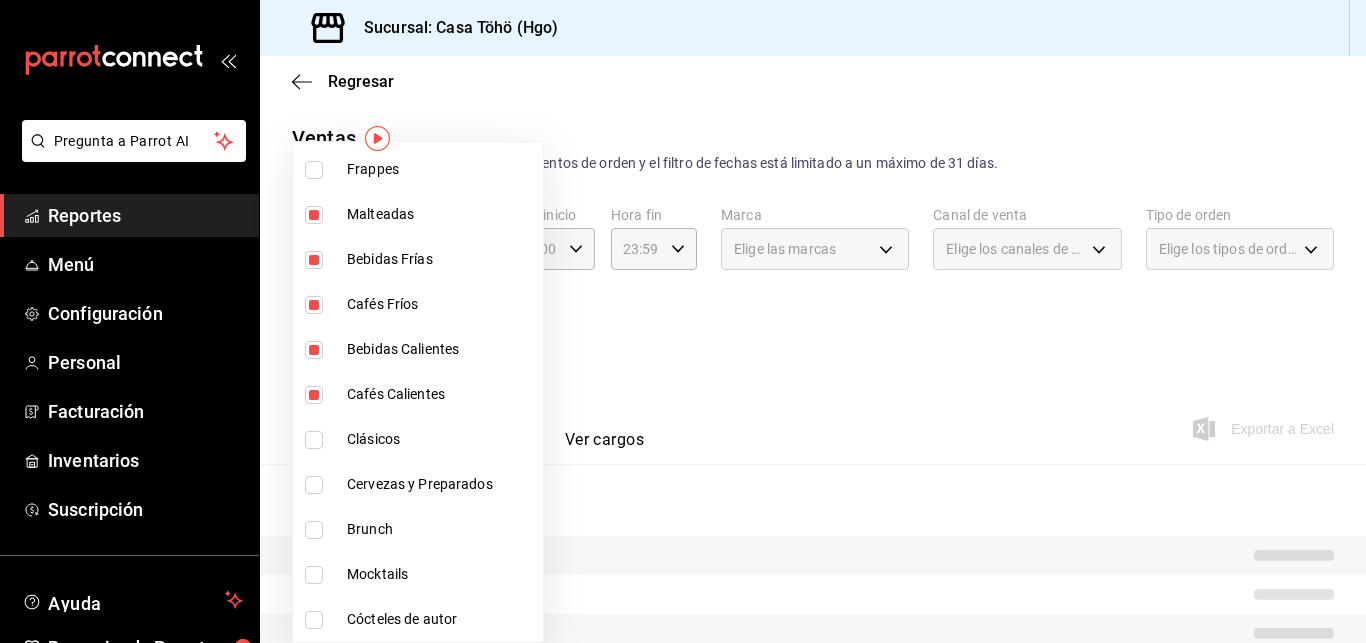 click at bounding box center [314, 170] 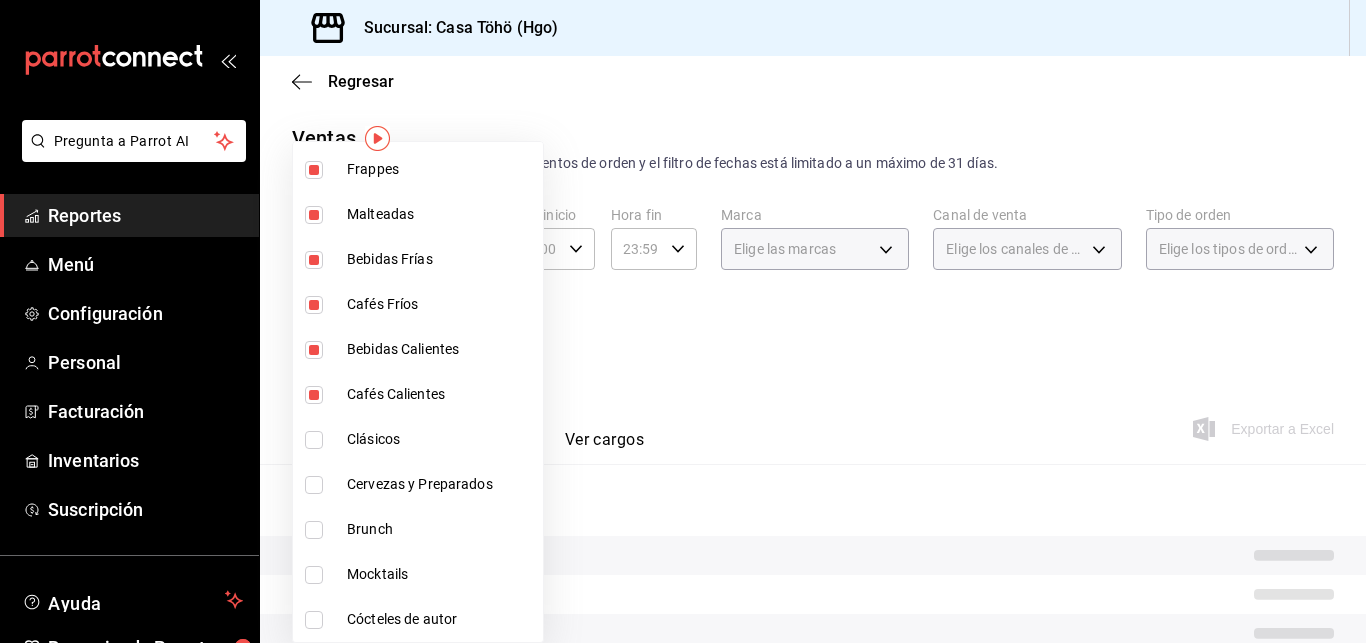 type on "8d6668d9-a570-49fc-9e86-2ed1e48bcc20,c5a95188-cf7d-459e-922f-dafdd2817e5b,fea83c27-e41c-435f-85fa-fc44f53720b3,40a62f21-536e-4c3e-bb6b-d914ee5f108e,9e75b8bd-75cb-477e-b639-ad442766a04e,c058f980-e621-4f5c-a95f-69f2d94c871c" 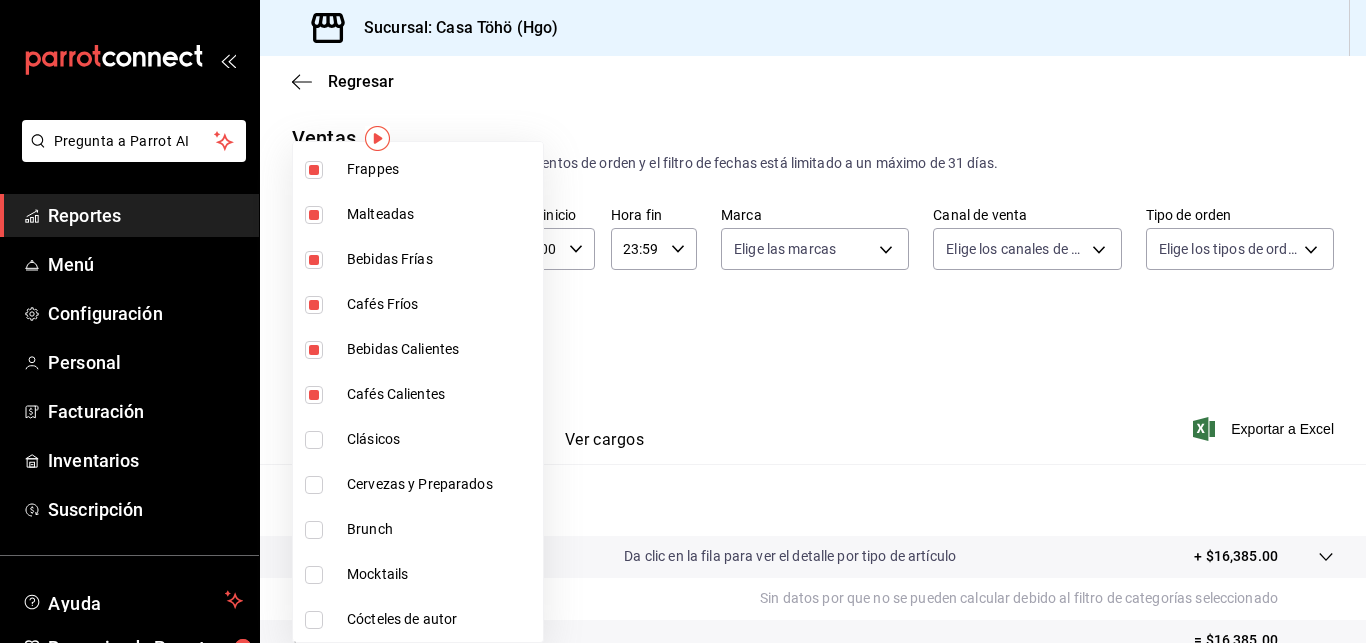 click at bounding box center [683, 321] 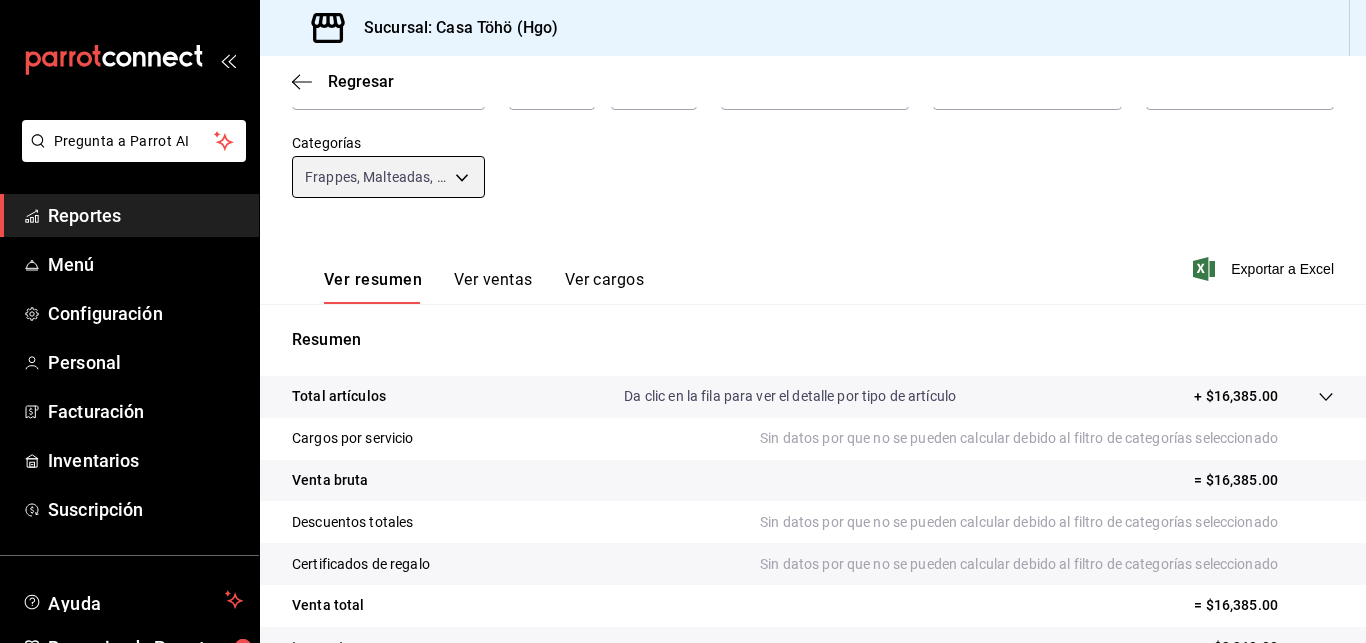 scroll, scrollTop: 170, scrollLeft: 0, axis: vertical 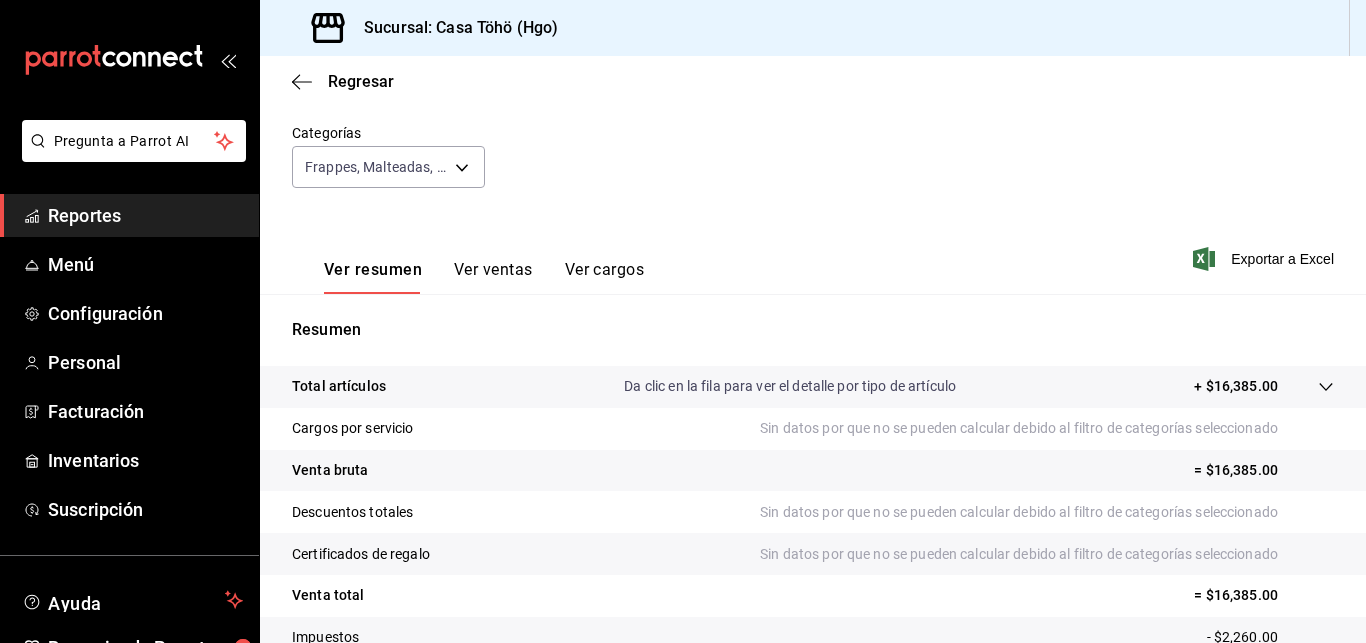 click on "Ver ventas" at bounding box center (493, 277) 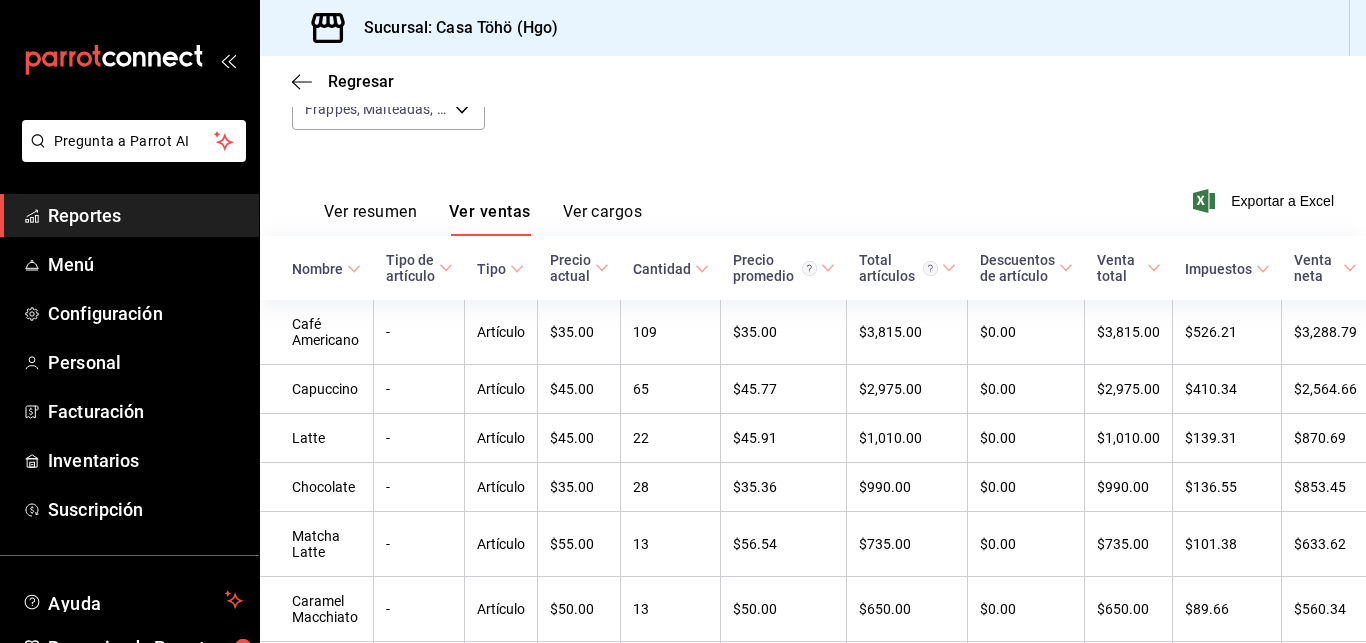 scroll, scrollTop: 228, scrollLeft: 0, axis: vertical 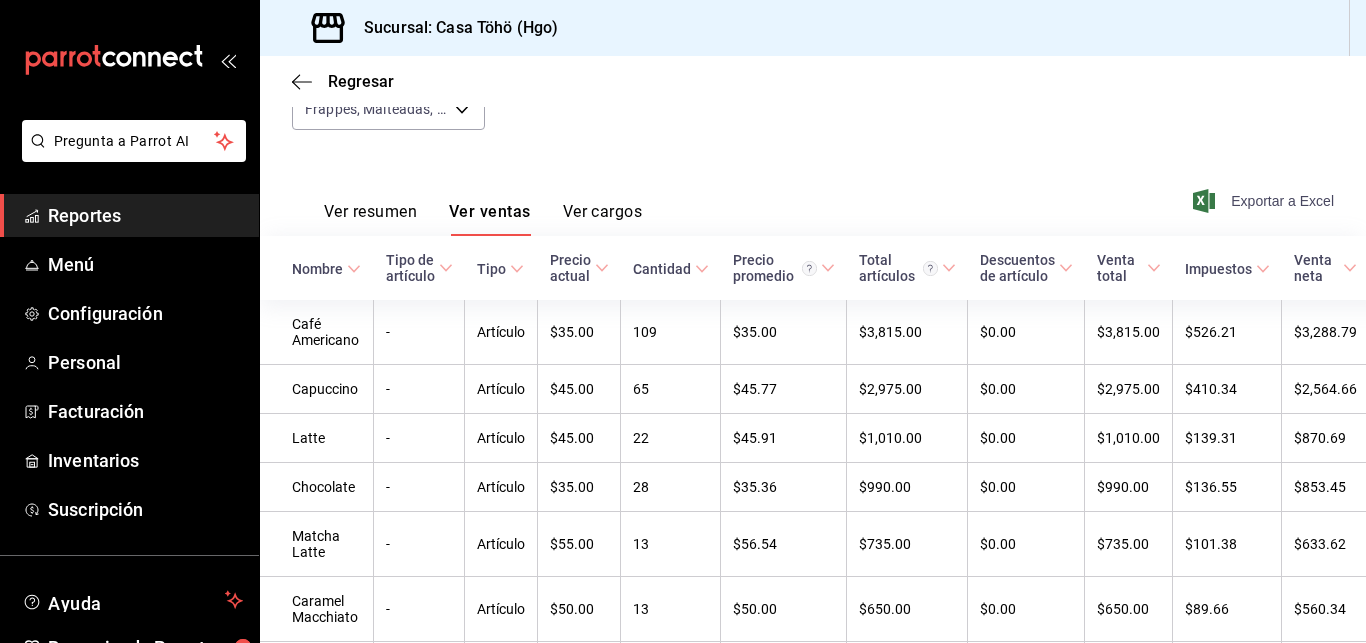 click on "Exportar a Excel" at bounding box center [1265, 201] 